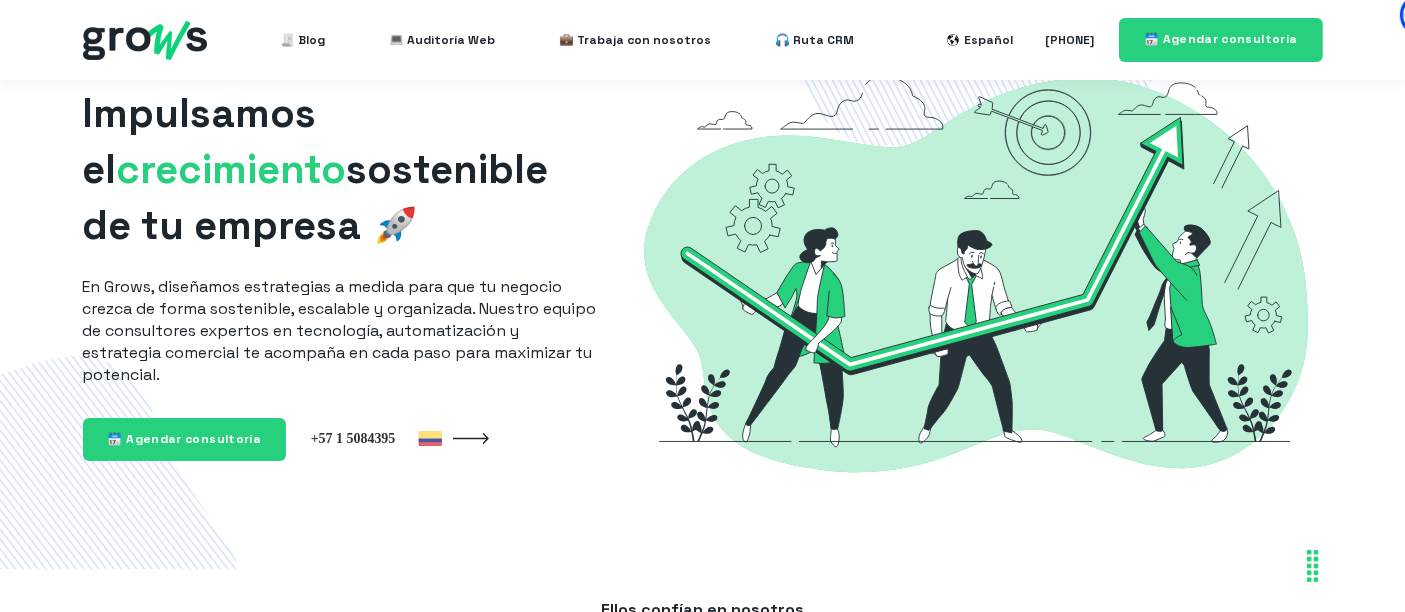 scroll, scrollTop: 0, scrollLeft: 0, axis: both 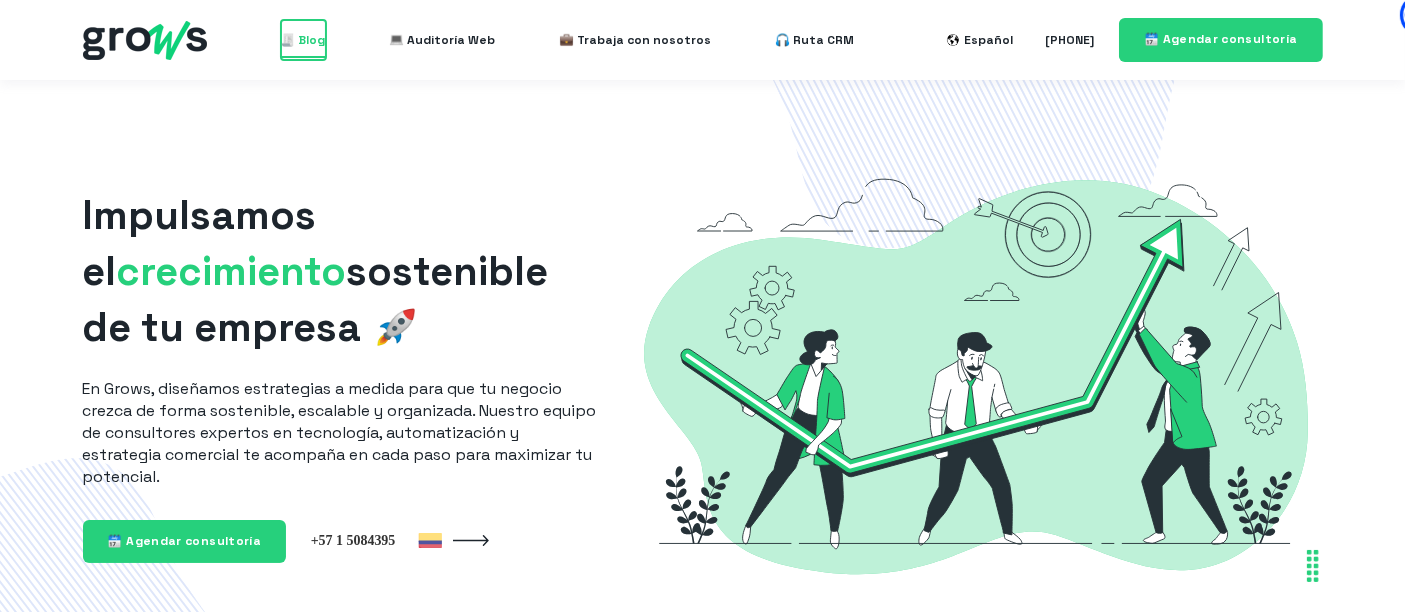 click on "🧾 Blog" at bounding box center (303, 40) 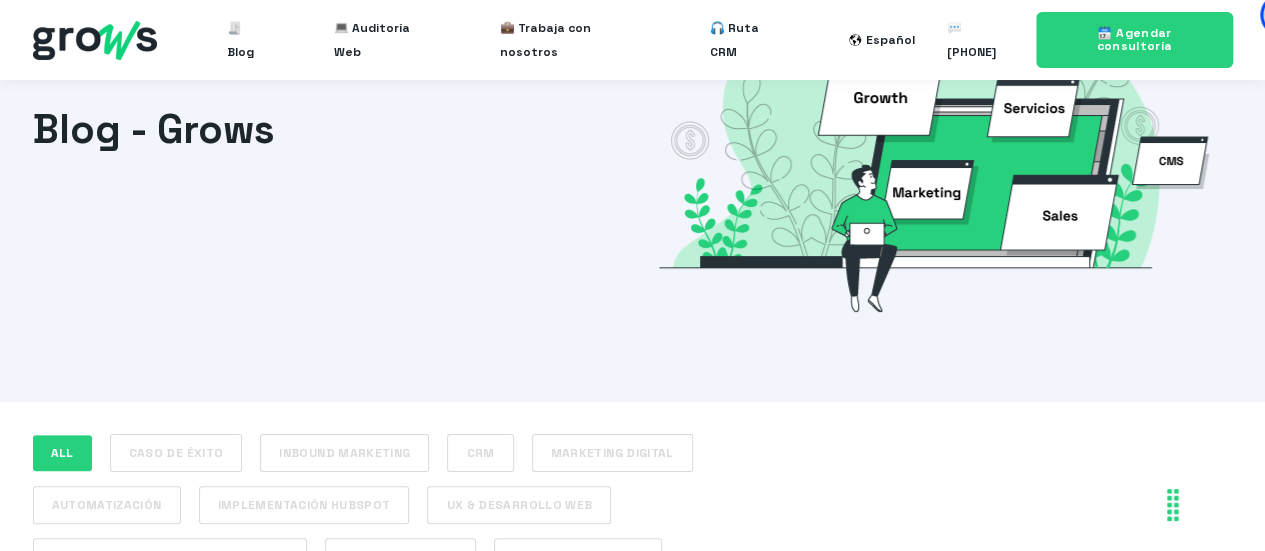 scroll, scrollTop: 184, scrollLeft: 0, axis: vertical 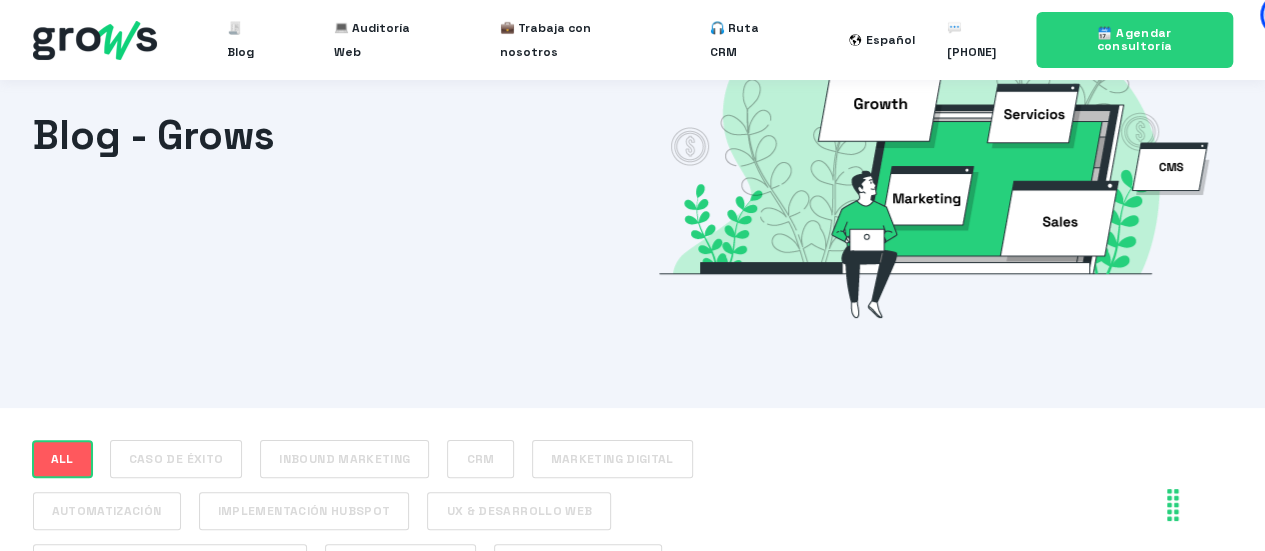 click on "ALL" at bounding box center (62, 459) 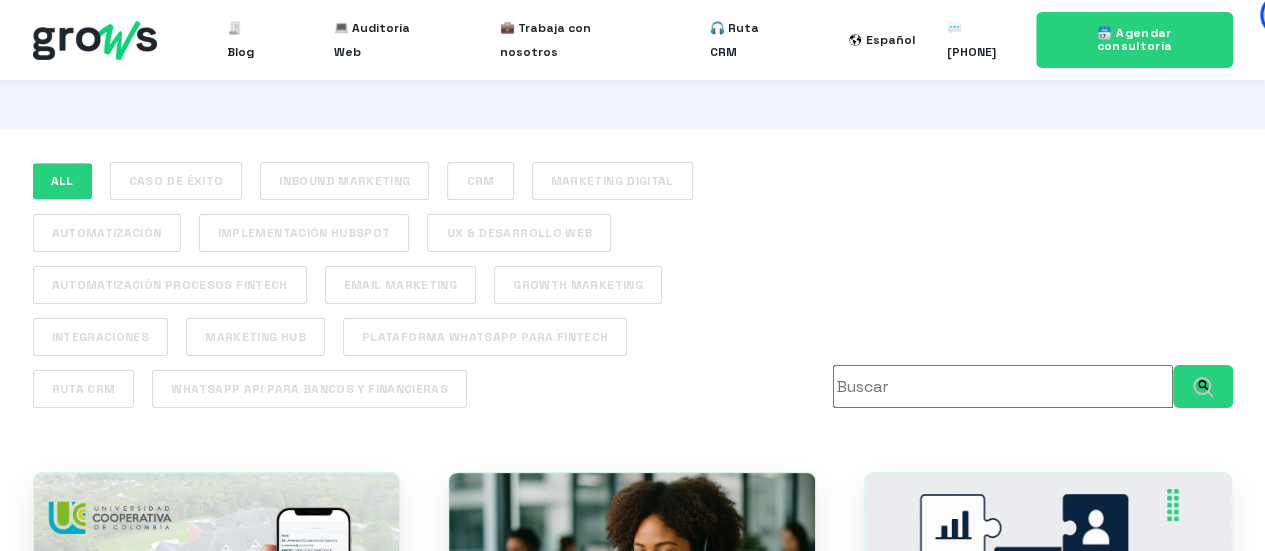 scroll, scrollTop: 461, scrollLeft: 0, axis: vertical 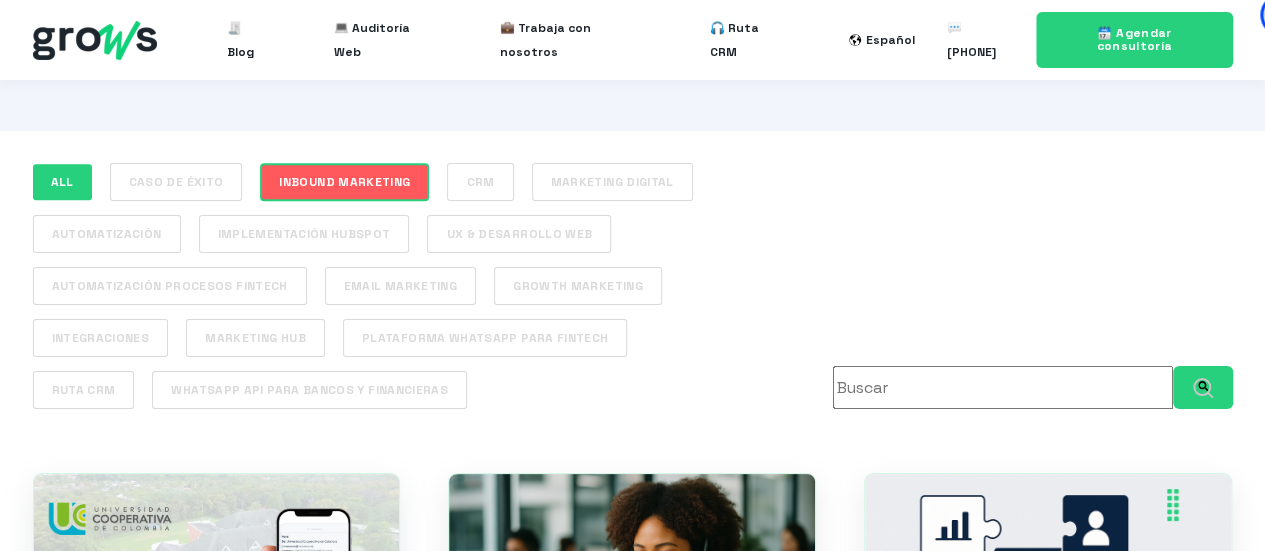 click on "Inbound Marketing" at bounding box center (344, 182) 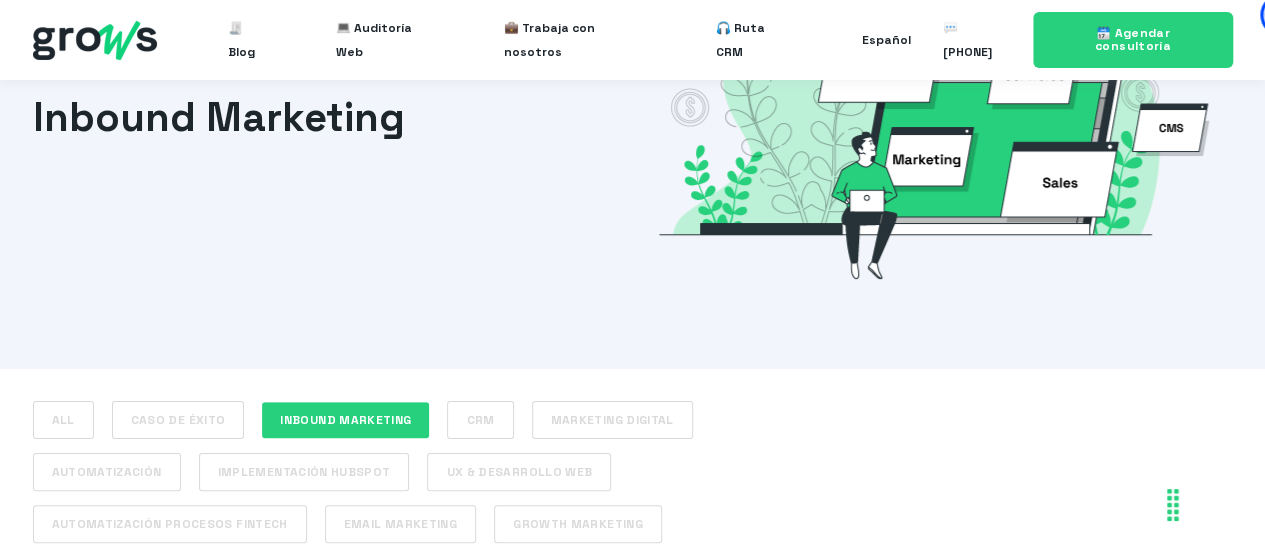 scroll, scrollTop: 212, scrollLeft: 0, axis: vertical 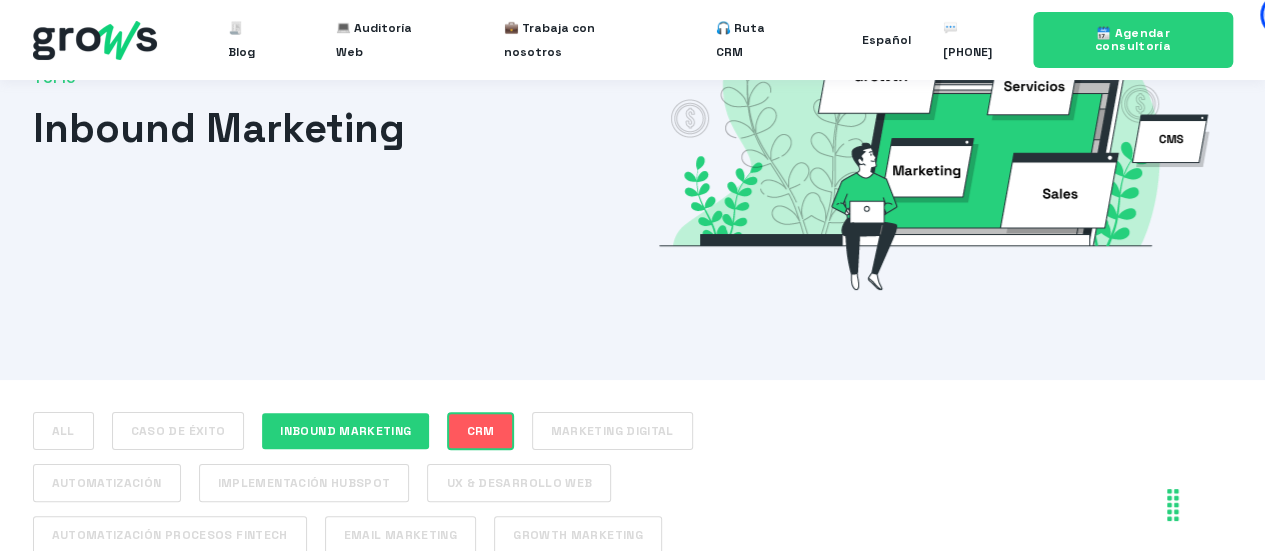 click on "CRM" at bounding box center (480, 431) 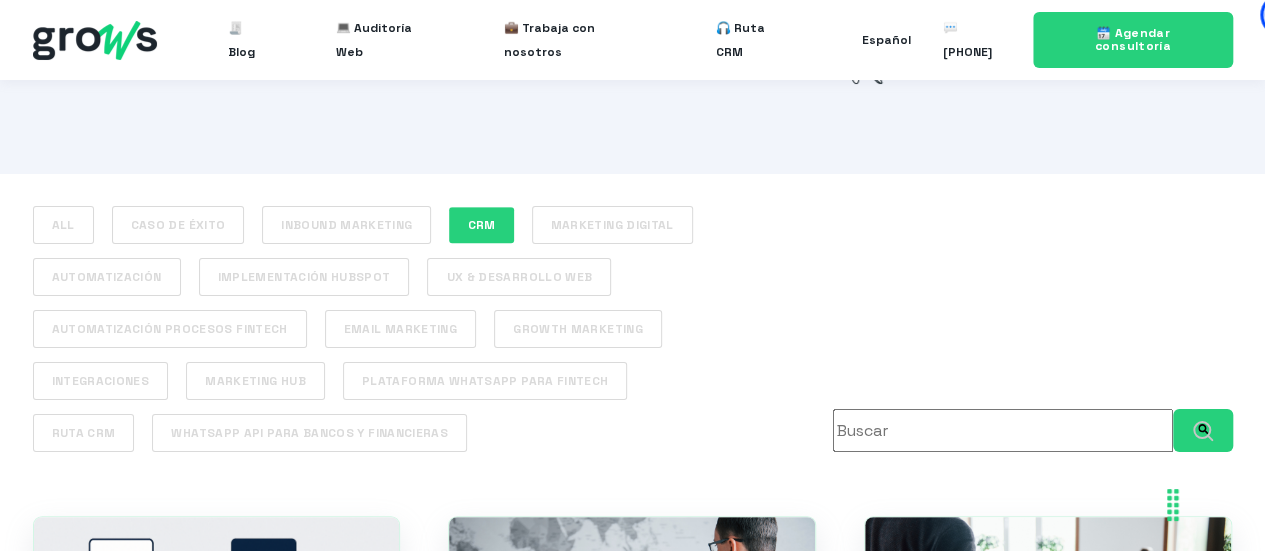scroll, scrollTop: 396, scrollLeft: 0, axis: vertical 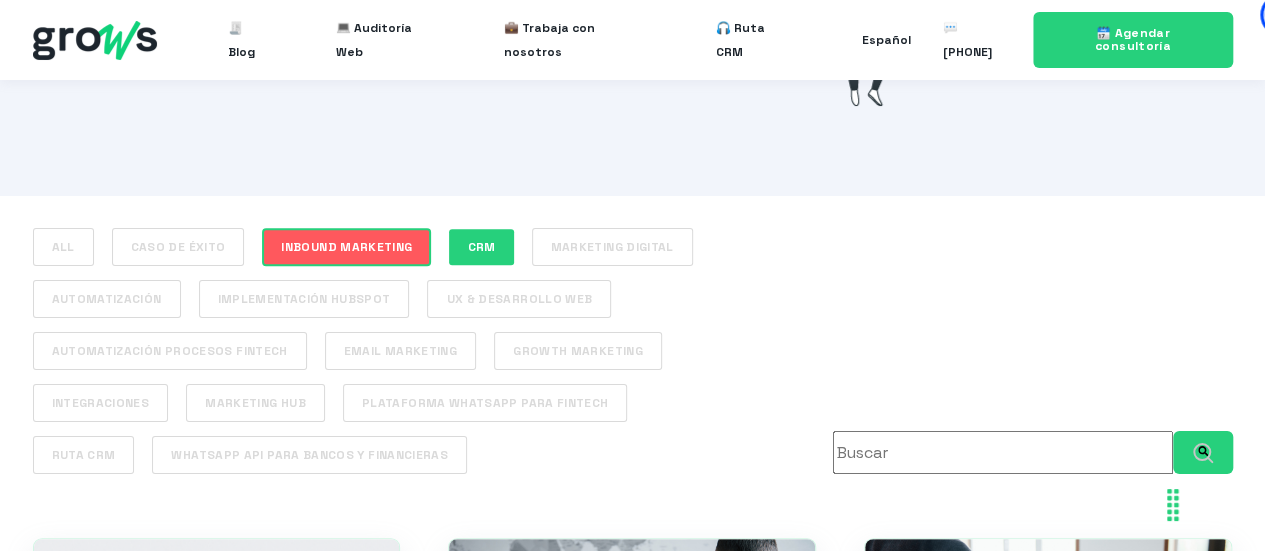 click on "Inbound Marketing" at bounding box center [346, 247] 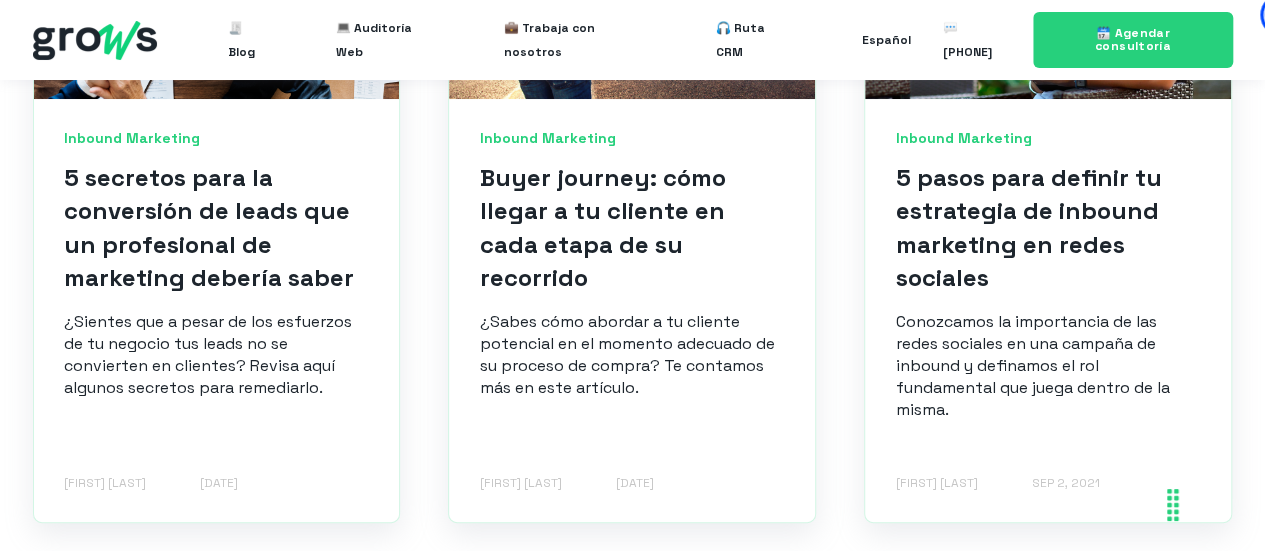 scroll, scrollTop: 1068, scrollLeft: 0, axis: vertical 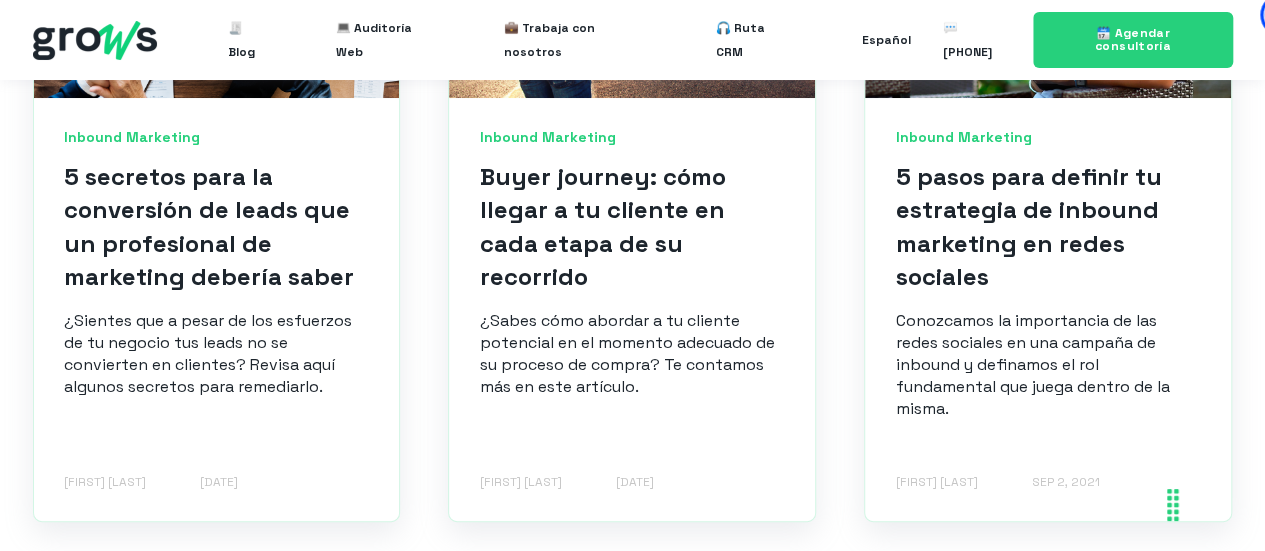 click on "¿Sabes cómo abordar a tu cliente potencial en el momento adecuado de su proceso de compra? Te contamos más en este artículo." at bounding box center (632, 354) 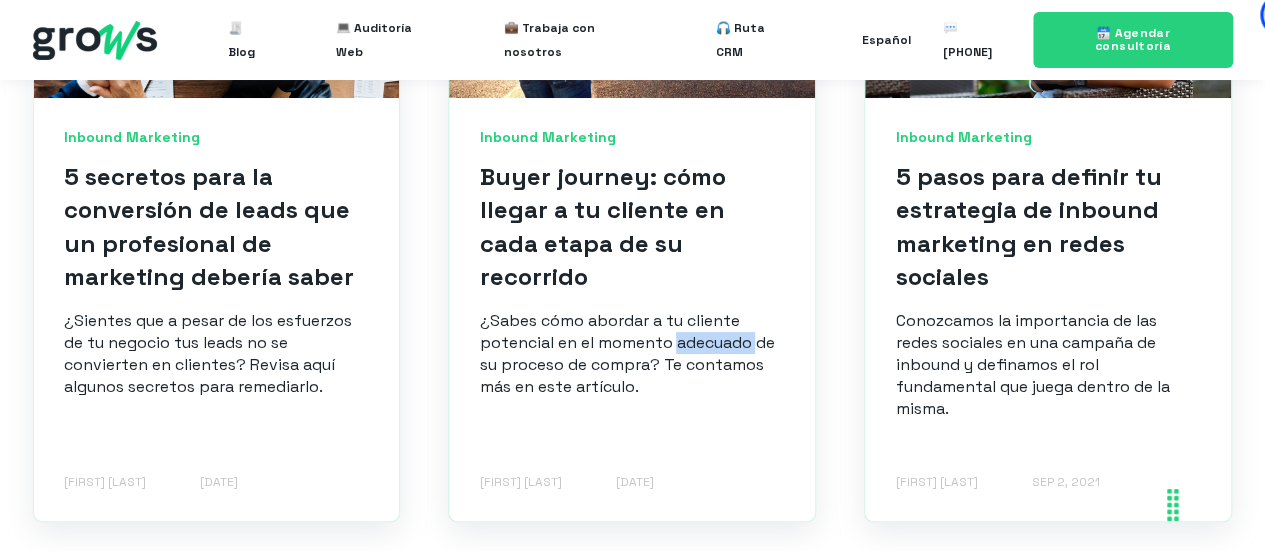 click on "¿Sabes cómo abordar a tu cliente potencial en el momento adecuado de su proceso de compra? Te contamos más en este artículo." at bounding box center [632, 354] 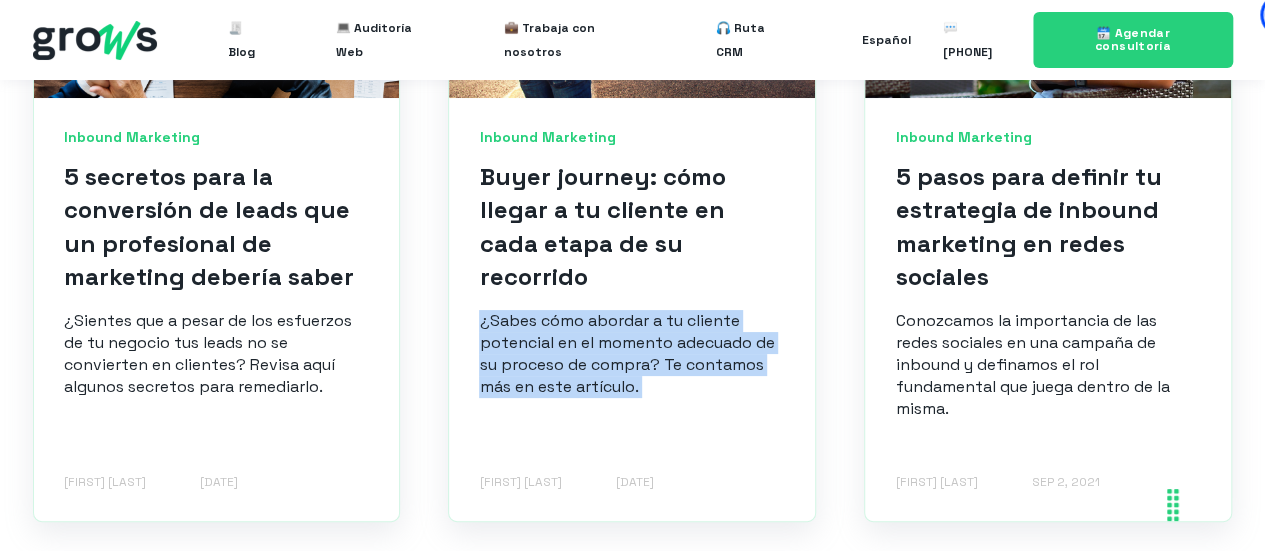 click on "¿Sabes cómo abordar a tu cliente potencial en el momento adecuado de su proceso de compra? Te contamos más en este artículo." at bounding box center (632, 354) 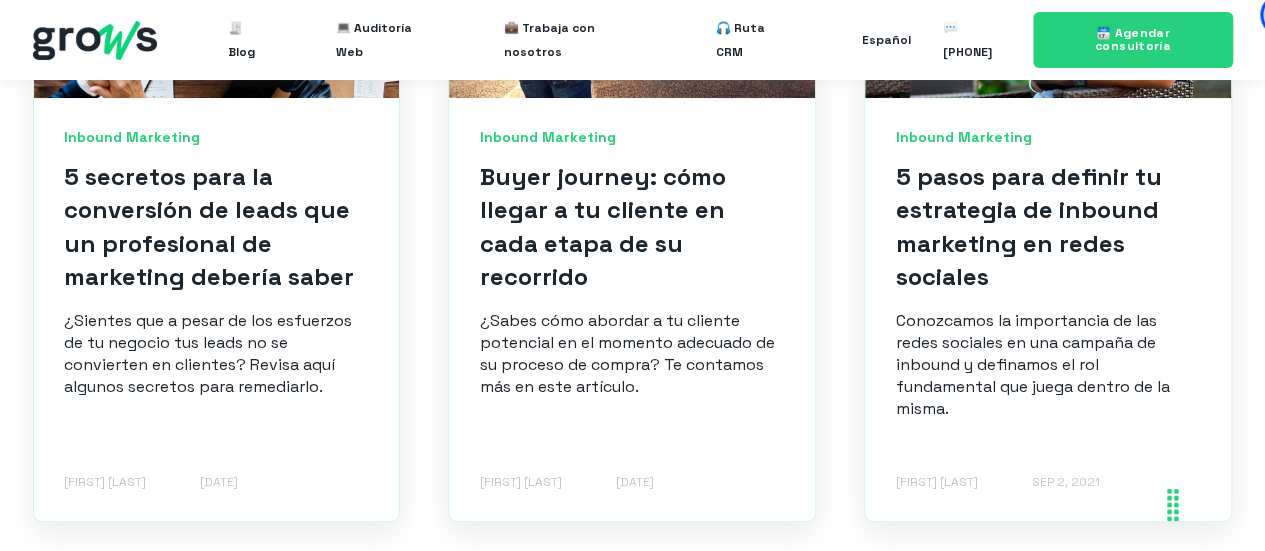 click on "¿Sientes que a pesar de los esfuerzos de tu negocio tus leads no se convierten en clientes? Revisa aquí algunos secretos para remediarlo." at bounding box center (217, 354) 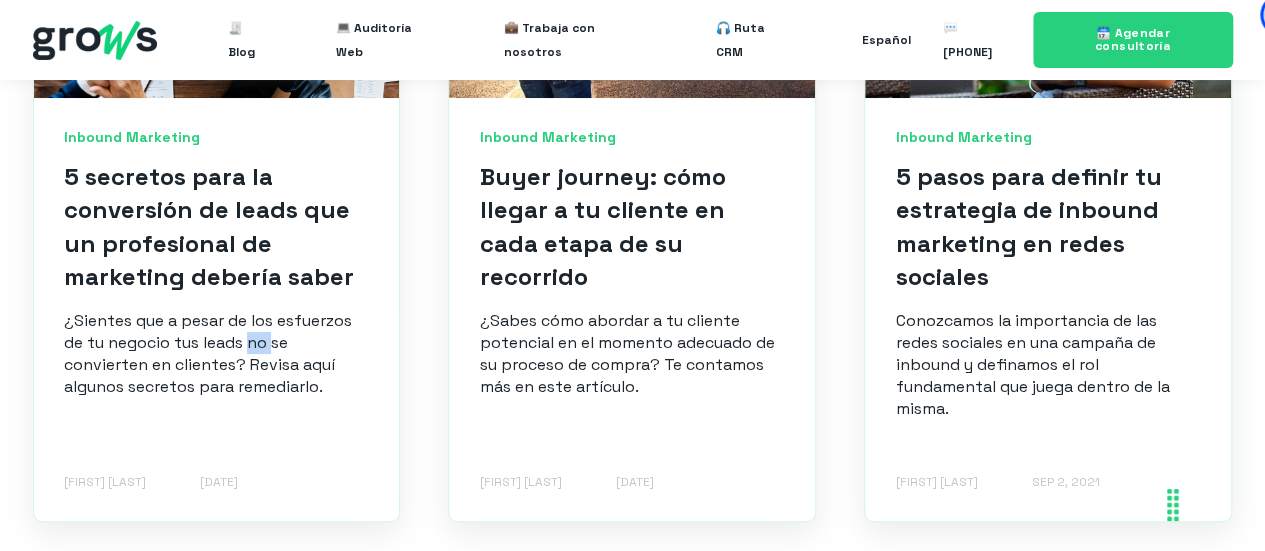 click on "¿Sientes que a pesar de los esfuerzos de tu negocio tus leads no se convierten en clientes? Revisa aquí algunos secretos para remediarlo." at bounding box center [217, 354] 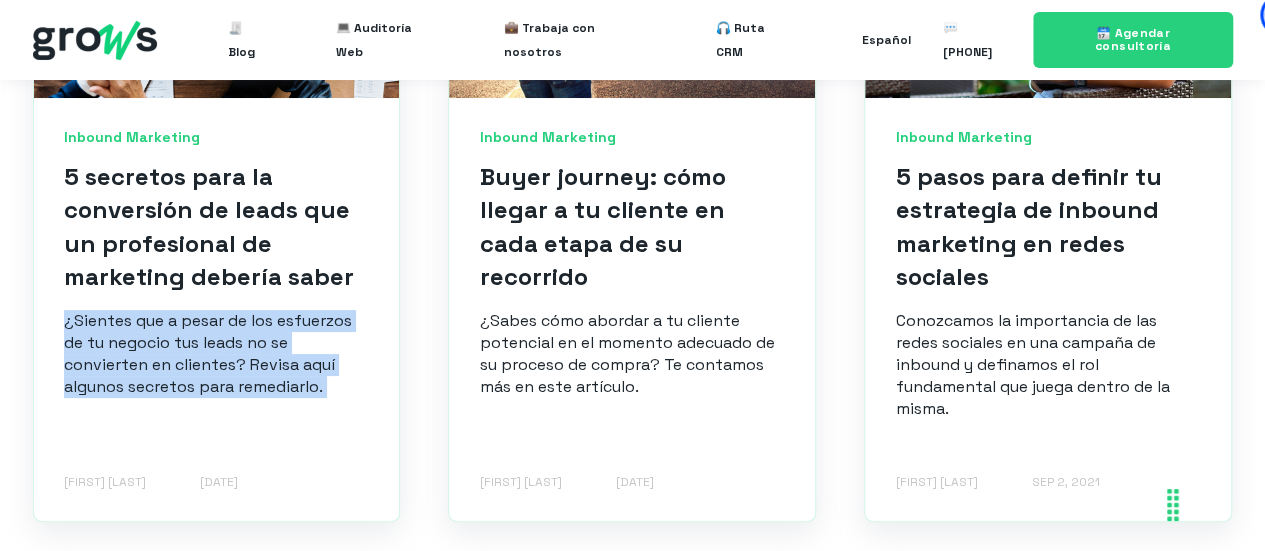 click on "¿Sientes que a pesar de los esfuerzos de tu negocio tus leads no se convierten en clientes? Revisa aquí algunos secretos para remediarlo." at bounding box center (217, 354) 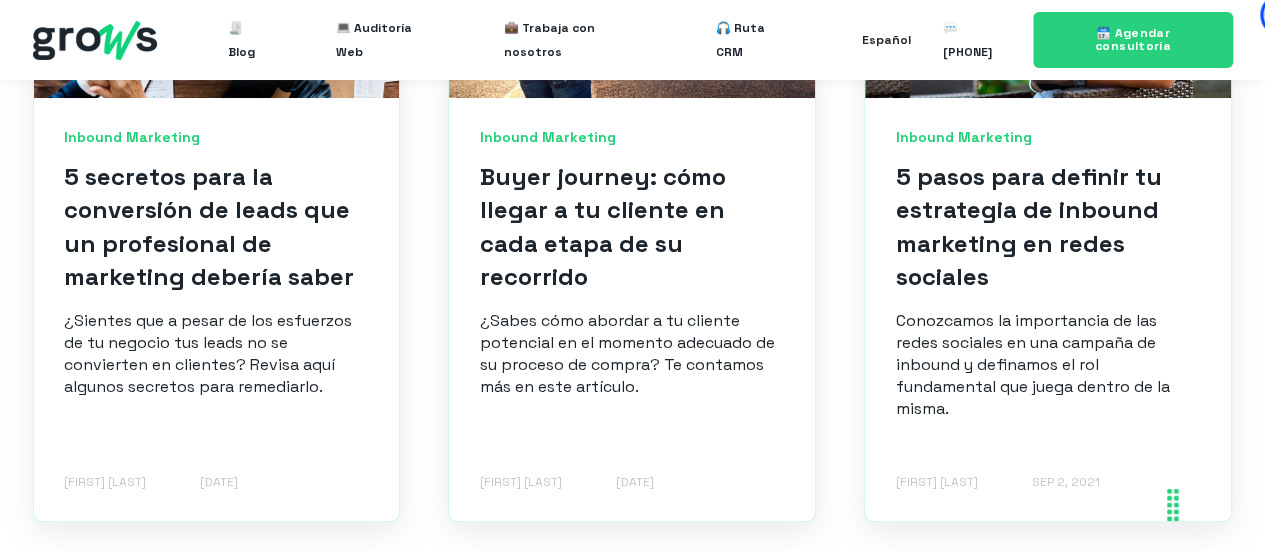 click on "Conozcamos la importancia de las redes sociales en una campaña de inbound y definamos el rol fundamental que juega dentro de la misma." at bounding box center (1048, 365) 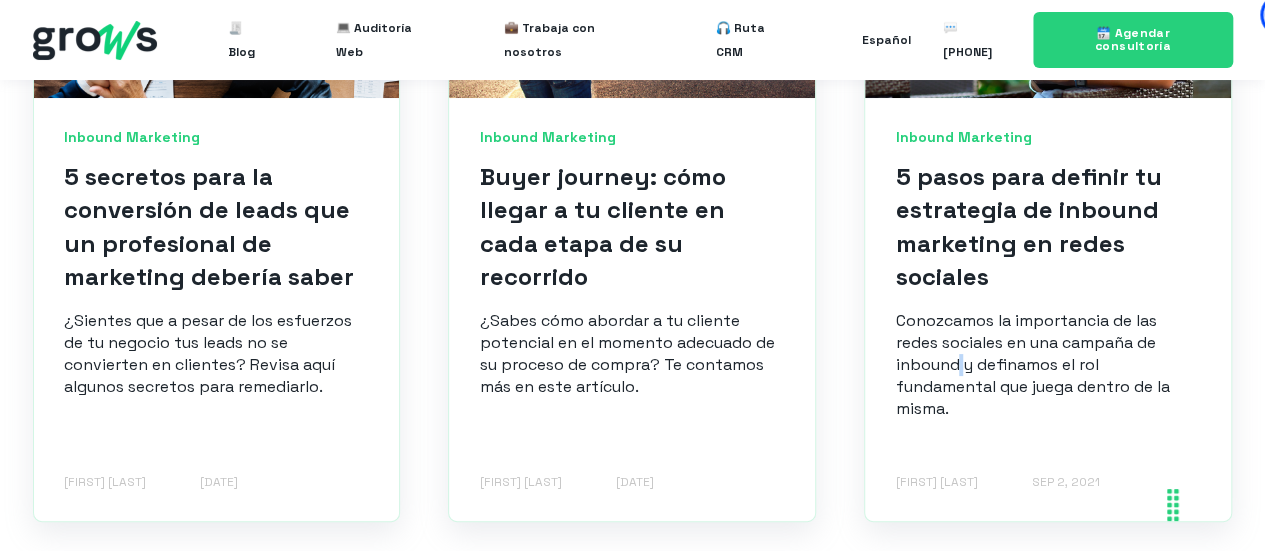 click on "Conozcamos la importancia de las redes sociales en una campaña de inbound y definamos el rol fundamental que juega dentro de la misma." at bounding box center (1048, 365) 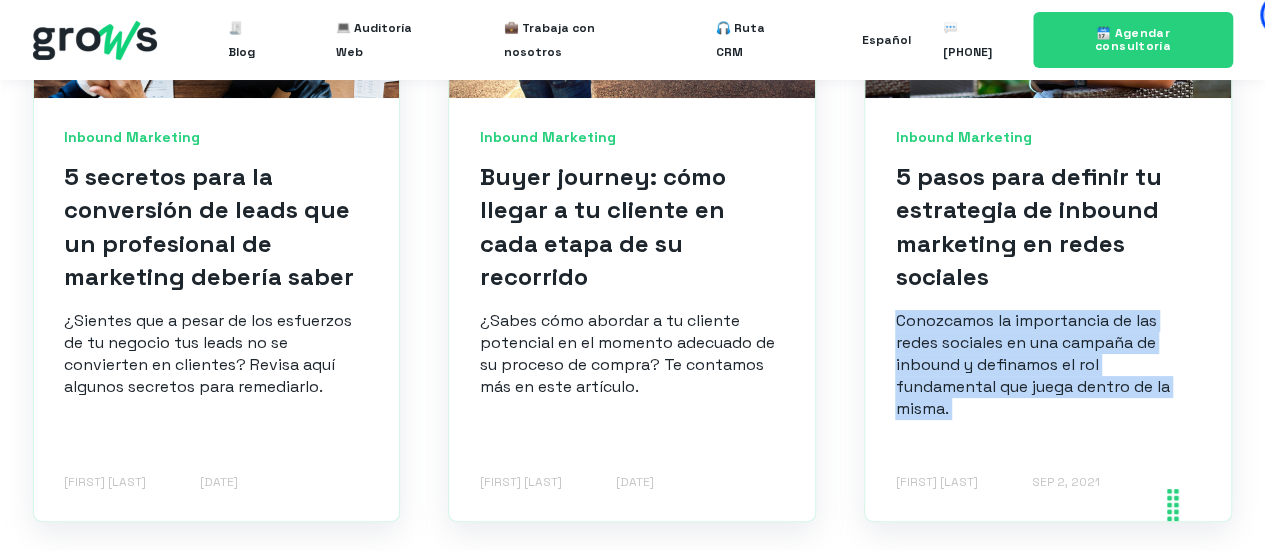 click on "Conozcamos la importancia de las redes sociales en una campaña de inbound y definamos el rol fundamental que juega dentro de la misma." at bounding box center (1048, 365) 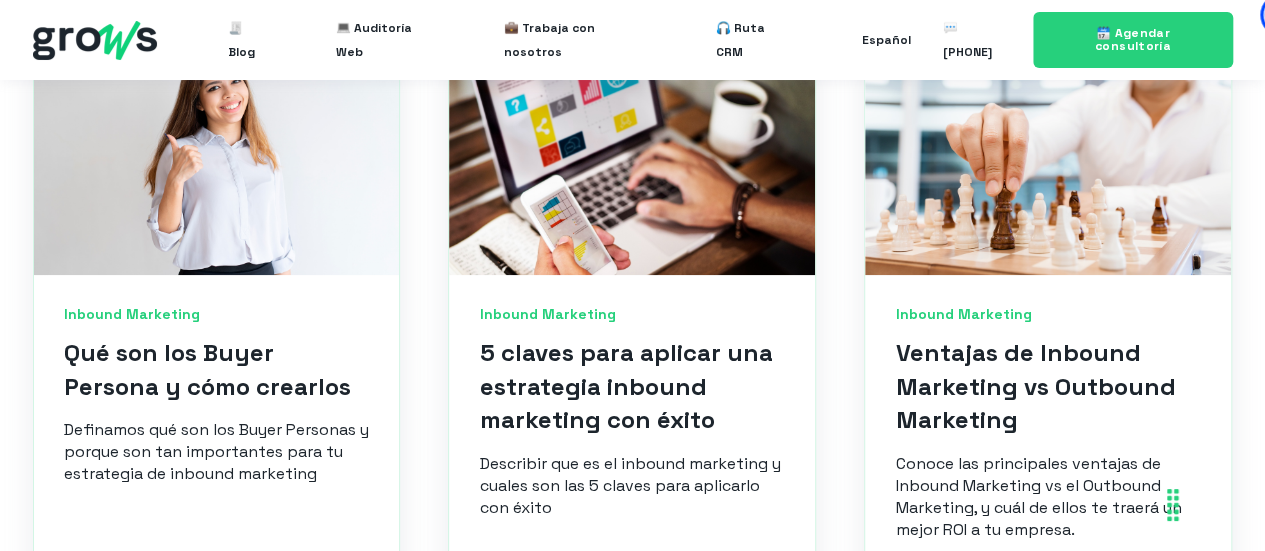 scroll, scrollTop: 1598, scrollLeft: 0, axis: vertical 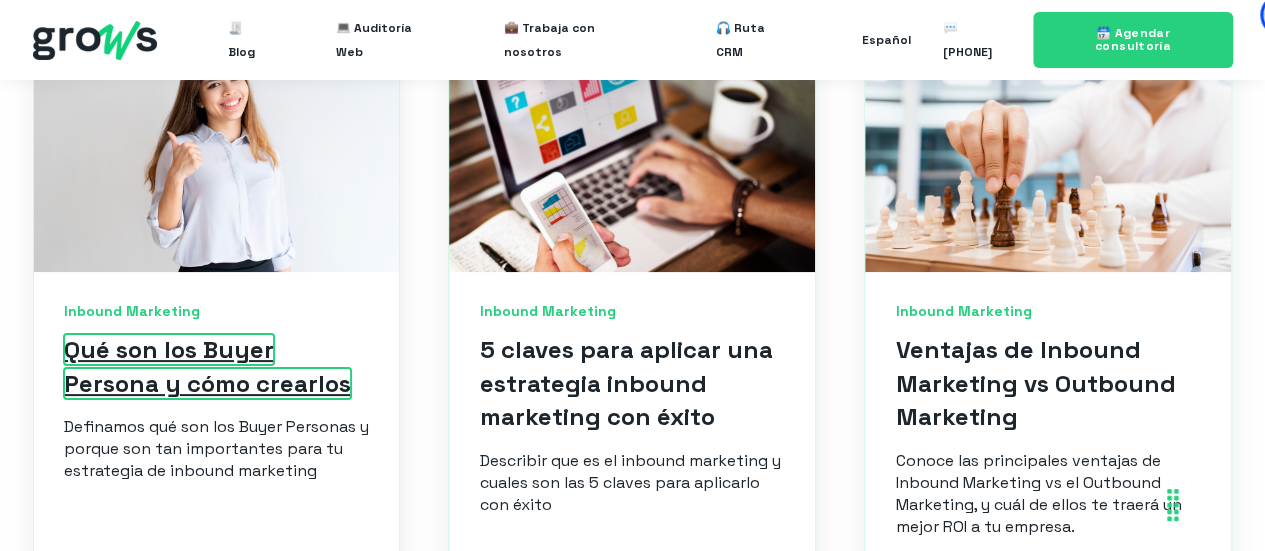 click on "Qué son los Buyer Persona y cómo crearlos" at bounding box center (207, 366) 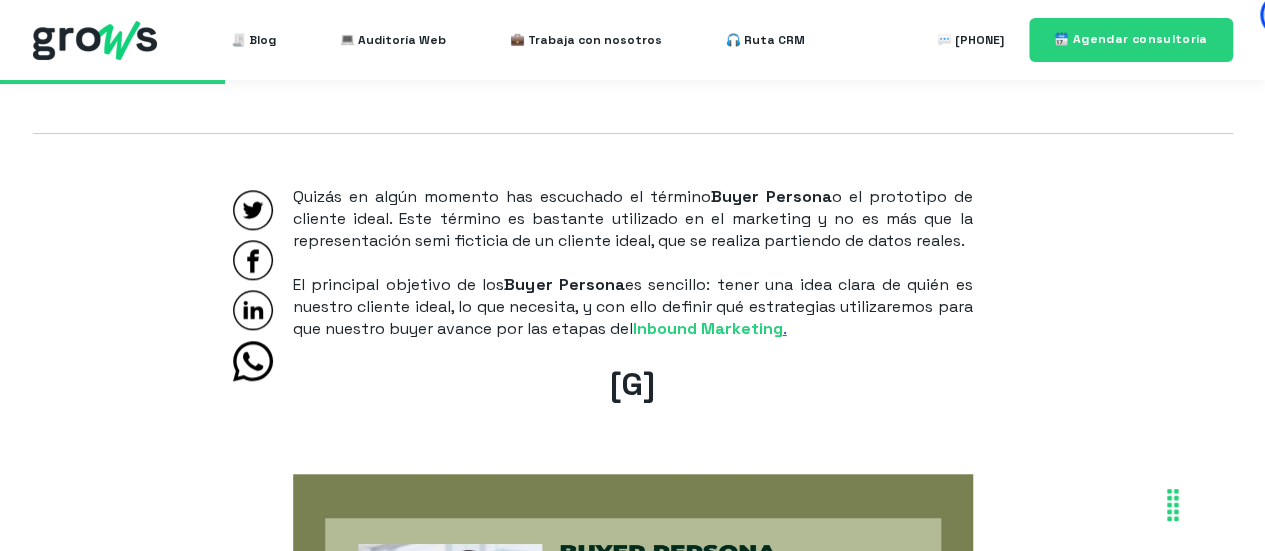scroll, scrollTop: 946, scrollLeft: 0, axis: vertical 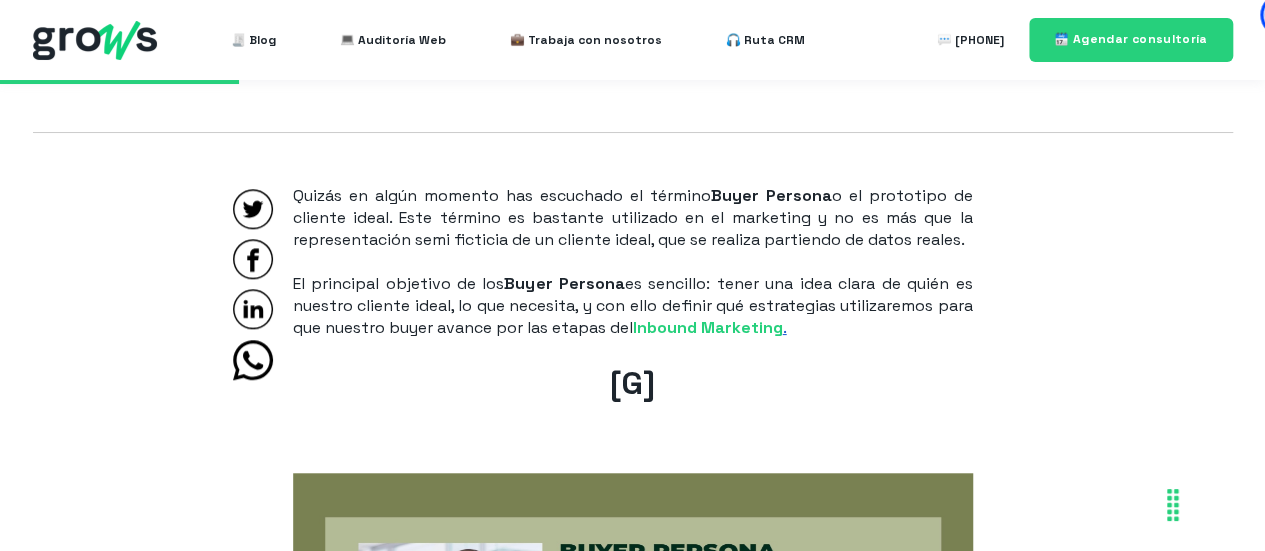 click on "Quizás en algún momento has escuchado el término  Buyer Persona  o el prototipo de cliente ideal. Este término es bastante utilizado en el marketing y no es más que la representación semi ficticia de un cliente ideal, que se realiza partiendo de datos reales." at bounding box center (633, 218) 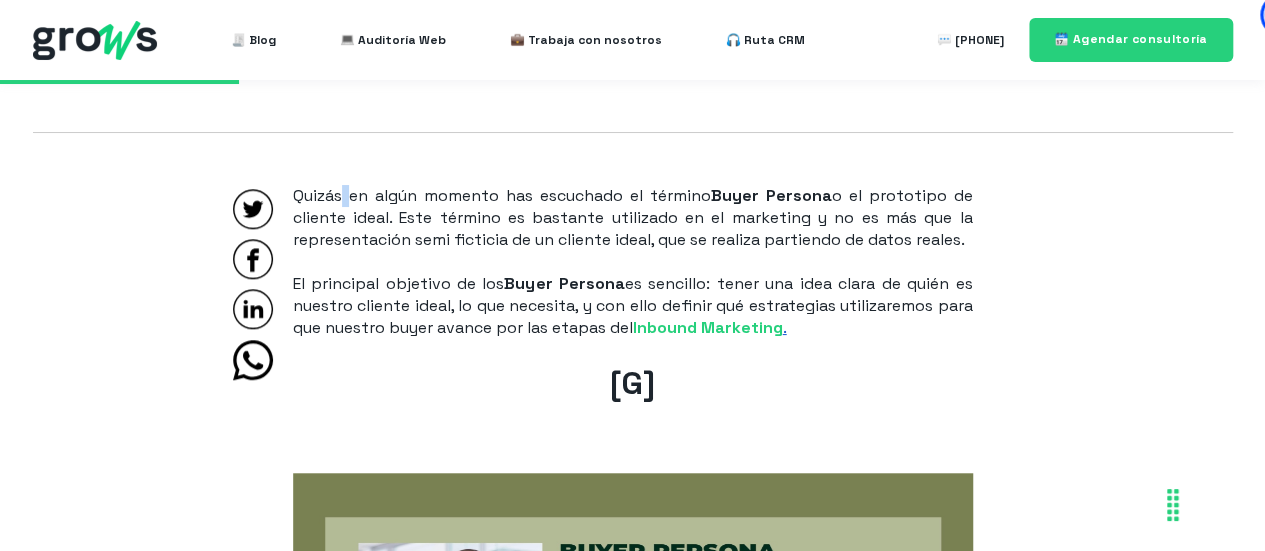 click on "Quizás en algún momento has escuchado el término  Buyer Persona  o el prototipo de cliente ideal. Este término es bastante utilizado en el marketing y no es más que la representación semi ficticia de un cliente ideal, que se realiza partiendo de datos reales." at bounding box center (633, 218) 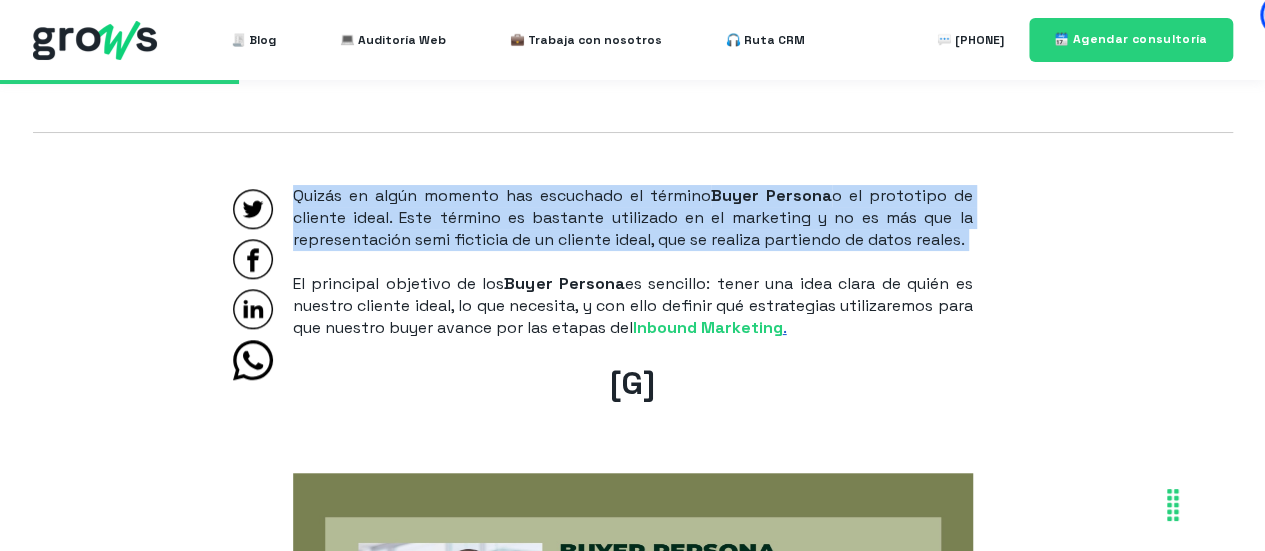 click on "Quizás en algún momento has escuchado el término  Buyer Persona  o el prototipo de cliente ideal. Este término es bastante utilizado en el marketing y no es más que la representación semi ficticia de un cliente ideal, que se realiza partiendo de datos reales." at bounding box center (633, 218) 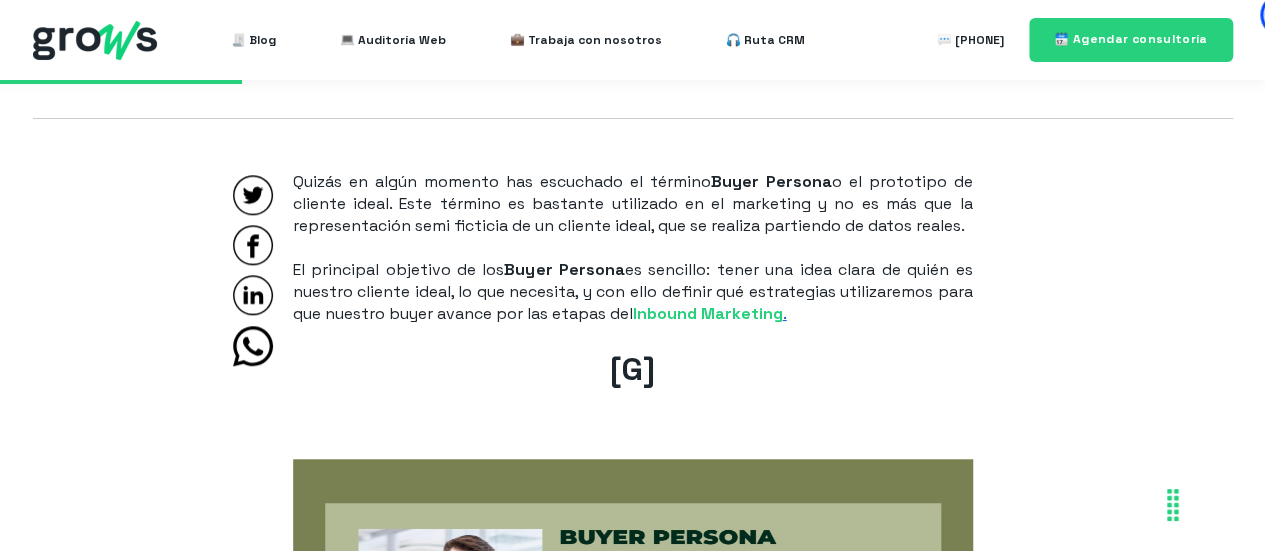 scroll, scrollTop: 961, scrollLeft: 0, axis: vertical 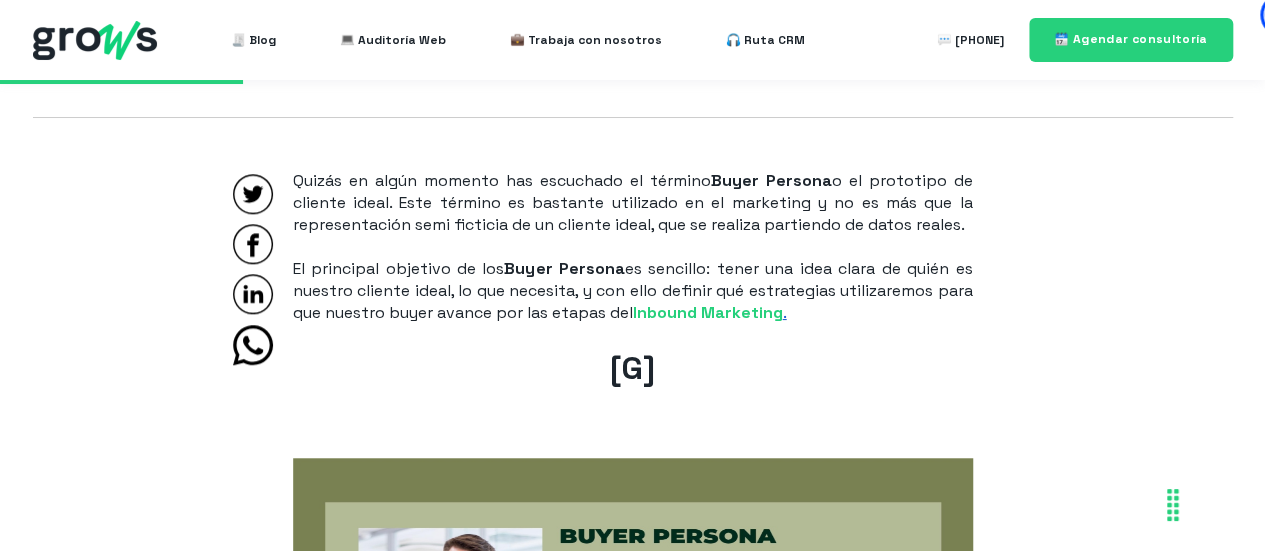 click on "Quizás en algún momento has escuchado el término  Buyer Persona  o el prototipo de cliente ideal. Este término es bastante utilizado en el marketing y no es más que la representación semi ficticia de un cliente ideal, que se realiza partiendo de datos reales." at bounding box center [633, 203] 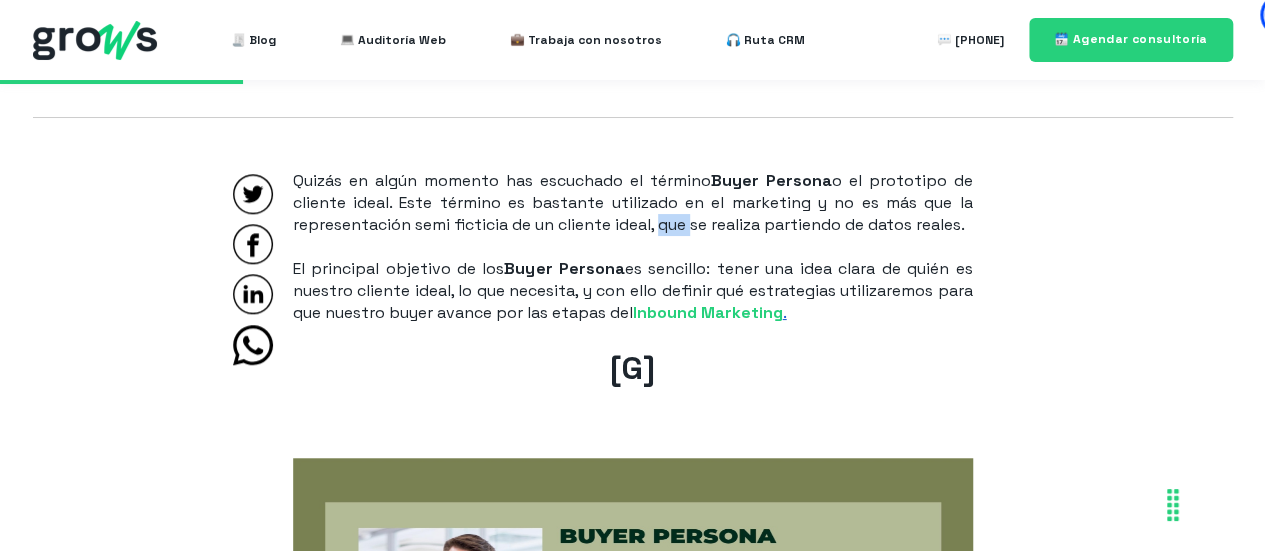 click on "Quizás en algún momento has escuchado el término  Buyer Persona  o el prototipo de cliente ideal. Este término es bastante utilizado en el marketing y no es más que la representación semi ficticia de un cliente ideal, que se realiza partiendo de datos reales." at bounding box center [633, 203] 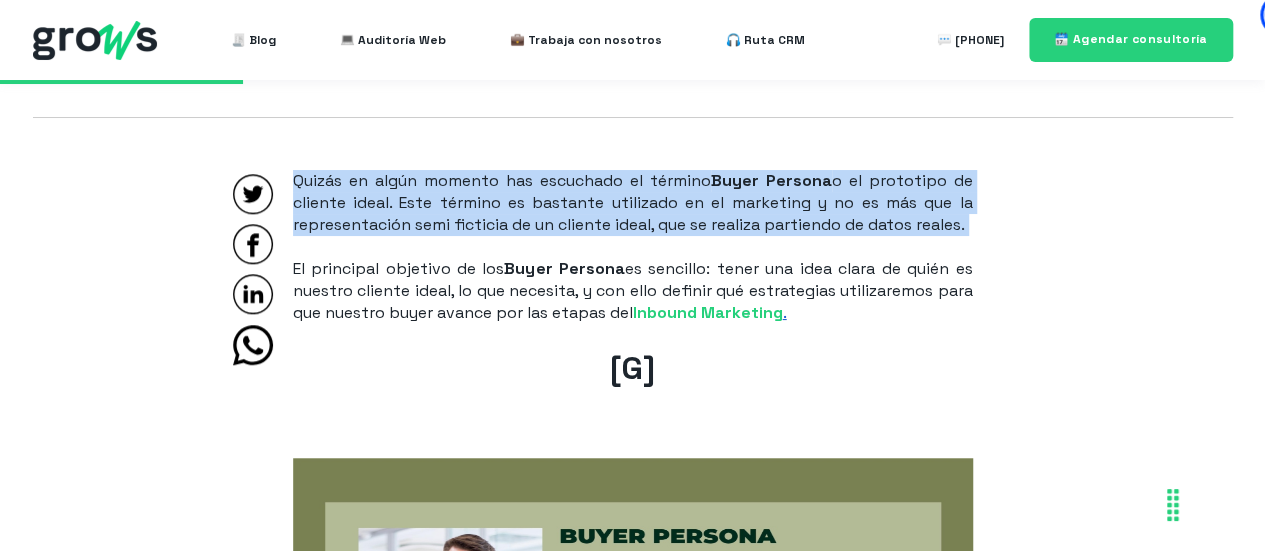 click on "Quizás en algún momento has escuchado el término  Buyer Persona  o el prototipo de cliente ideal. Este término es bastante utilizado en el marketing y no es más que la representación semi ficticia de un cliente ideal, que se realiza partiendo de datos reales." at bounding box center (633, 203) 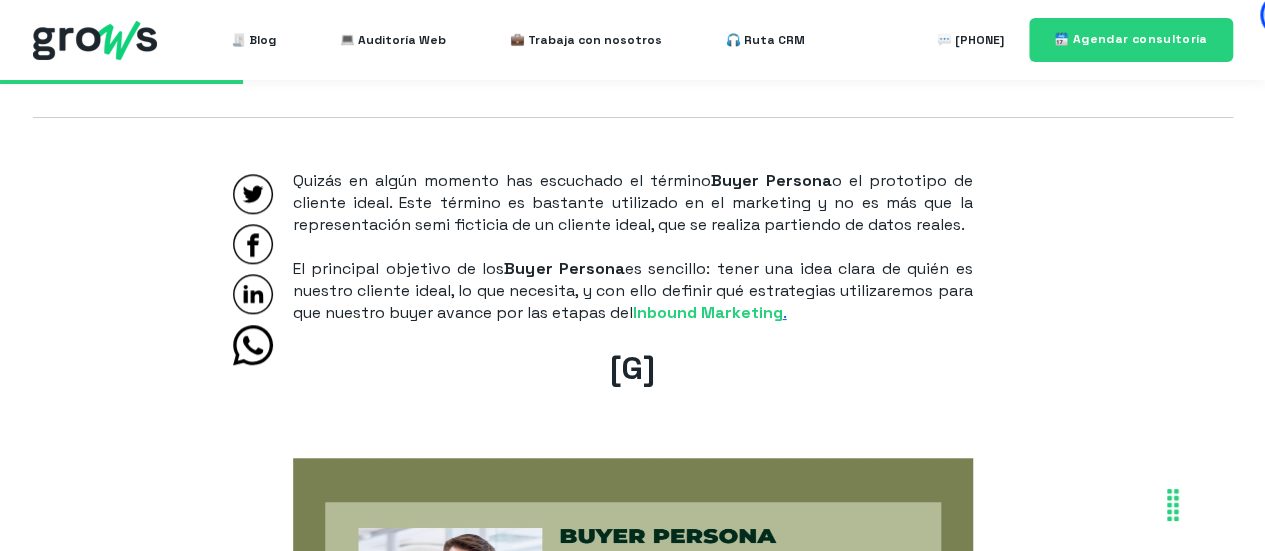 click on "El principal objetivo de los  Buyer Persona  es sencillo: tener una idea clara de quién es nuestro cliente ideal, lo que necesita, y con ello definir qué estrategias utilizaremos para que nuestro buyer avance por las etapas del  Inbound Marketing ." at bounding box center [633, 291] 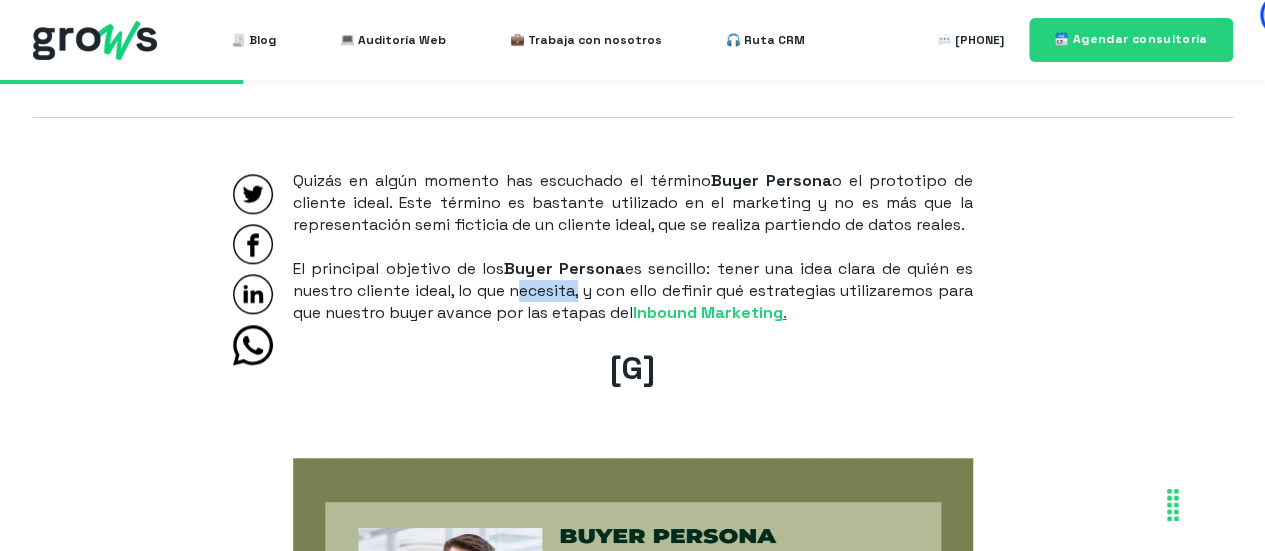 click on "El principal objetivo de los  Buyer Persona  es sencillo: tener una idea clara de quién es nuestro cliente ideal, lo que necesita, y con ello definir qué estrategias utilizaremos para que nuestro buyer avance por las etapas del  Inbound Marketing ." at bounding box center (633, 291) 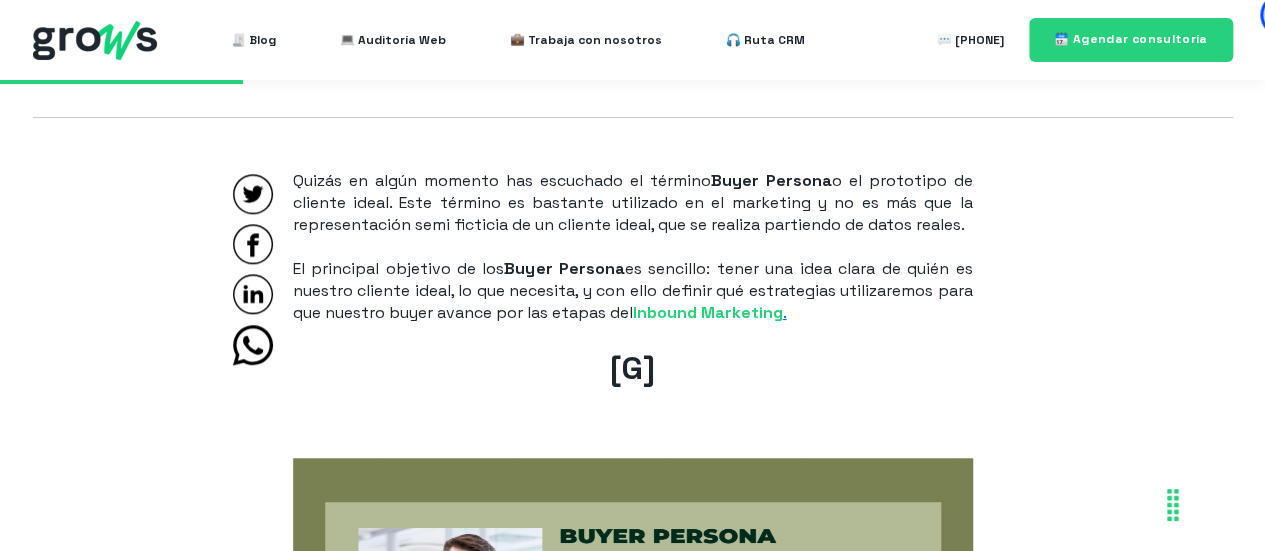 click on "Buyer Persona" at bounding box center [564, 268] 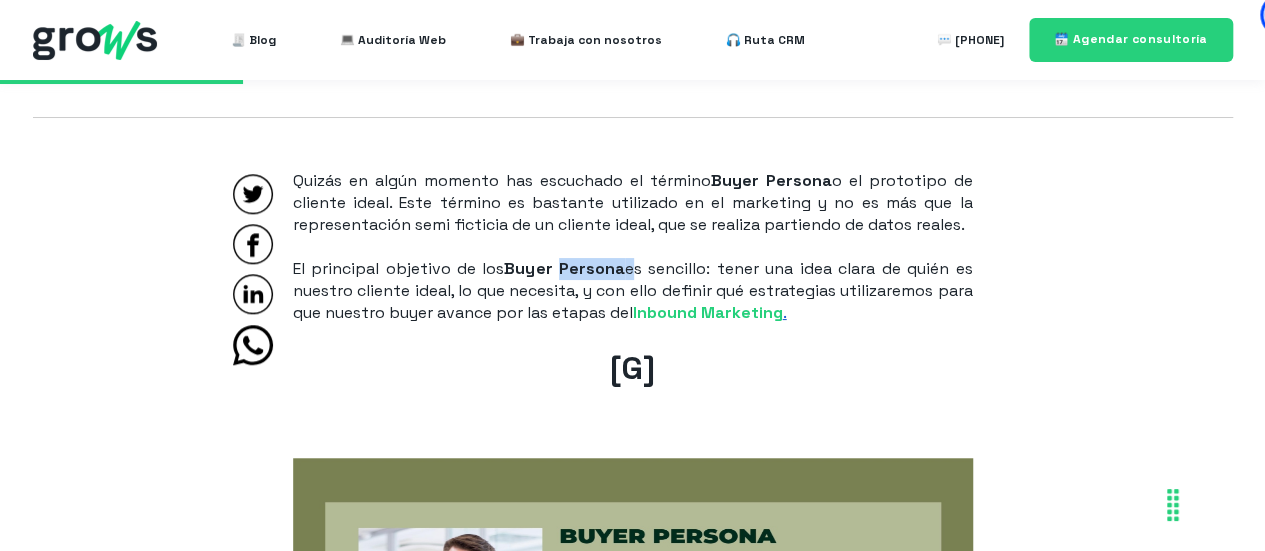 click on "Buyer Persona" at bounding box center [564, 268] 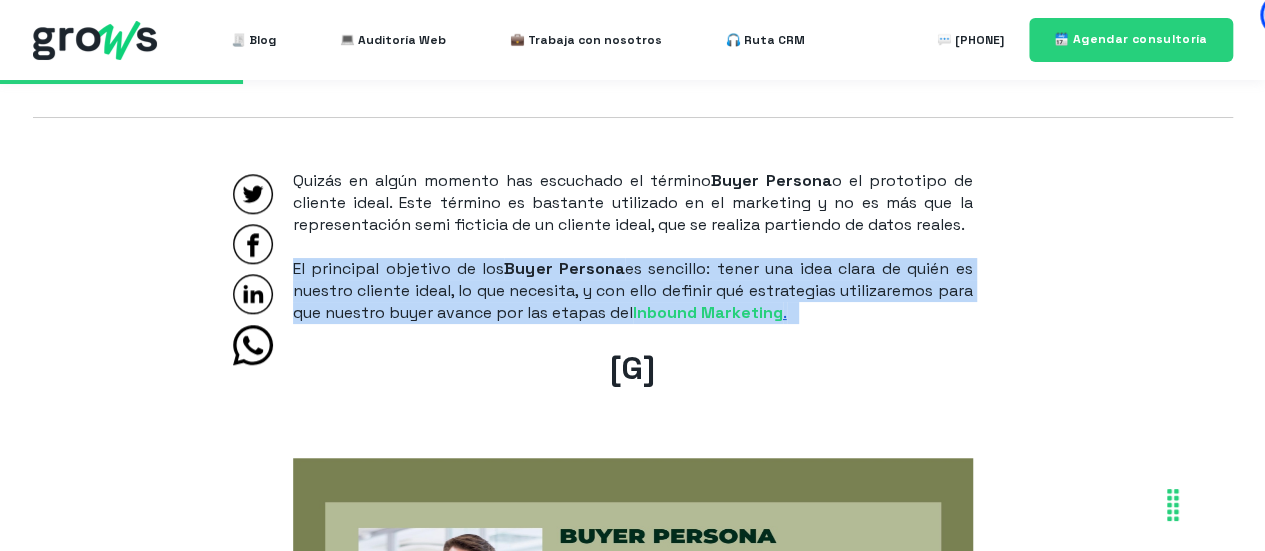 click on "Buyer Persona" at bounding box center [564, 268] 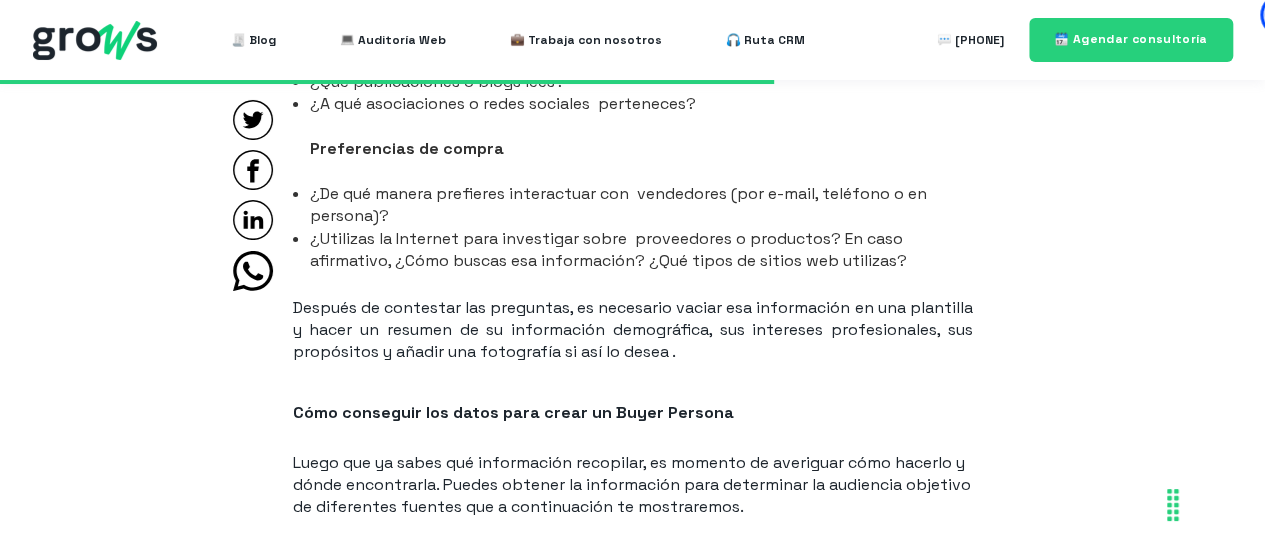 scroll, scrollTop: 3555, scrollLeft: 0, axis: vertical 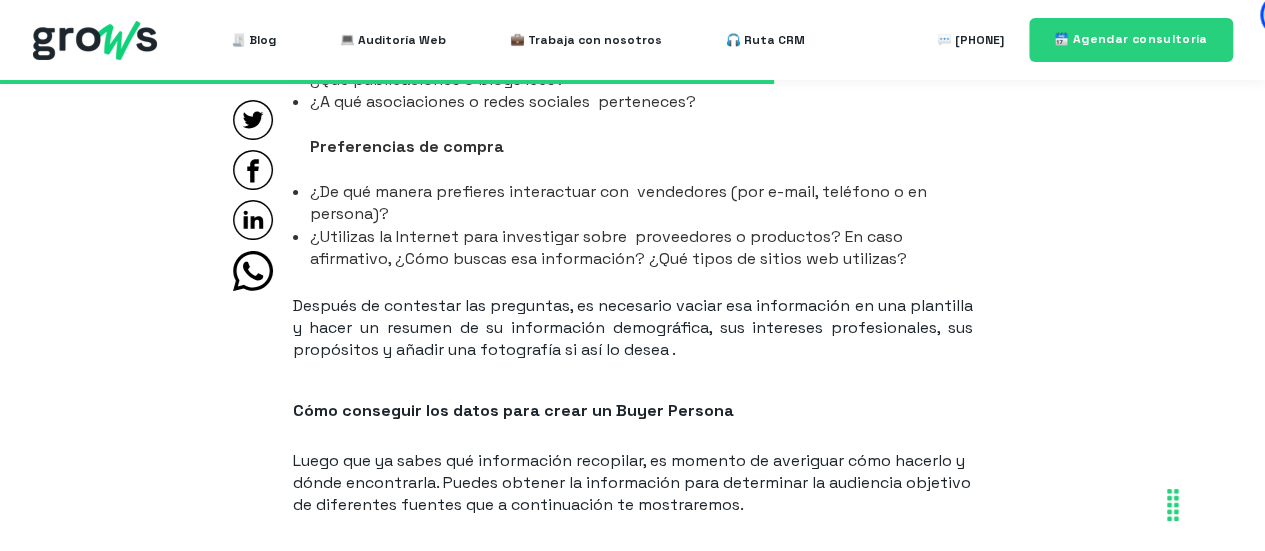 click on "¿A qué asociaciones o redes sociales  perteneces? Preferencias de compra" at bounding box center [641, 136] 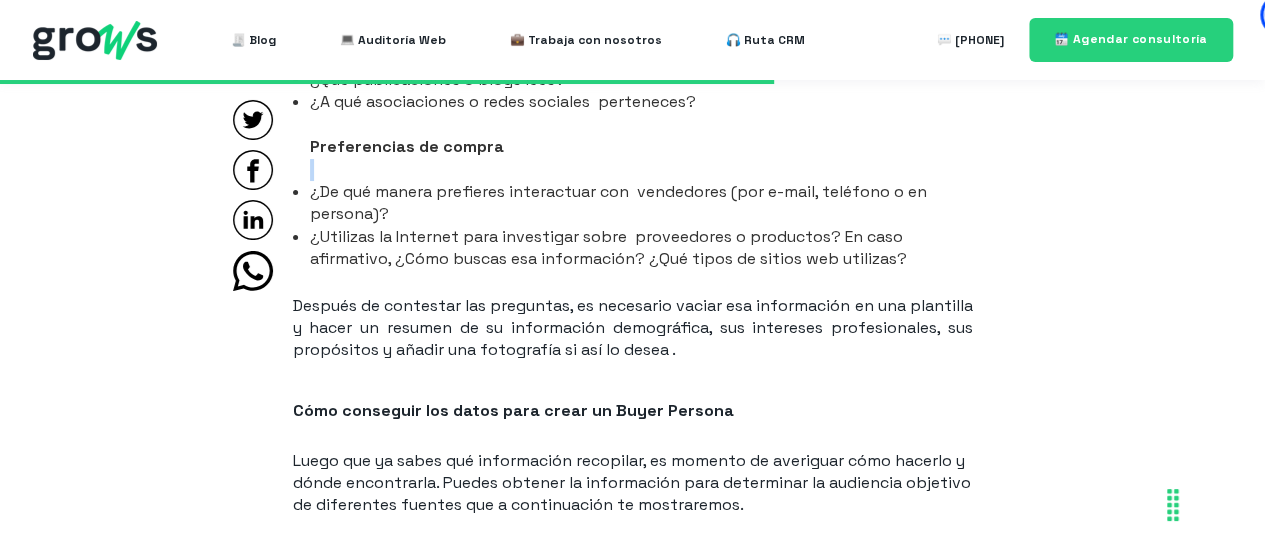 click on "¿A qué asociaciones o redes sociales  perteneces? Preferencias de compra" at bounding box center (641, 136) 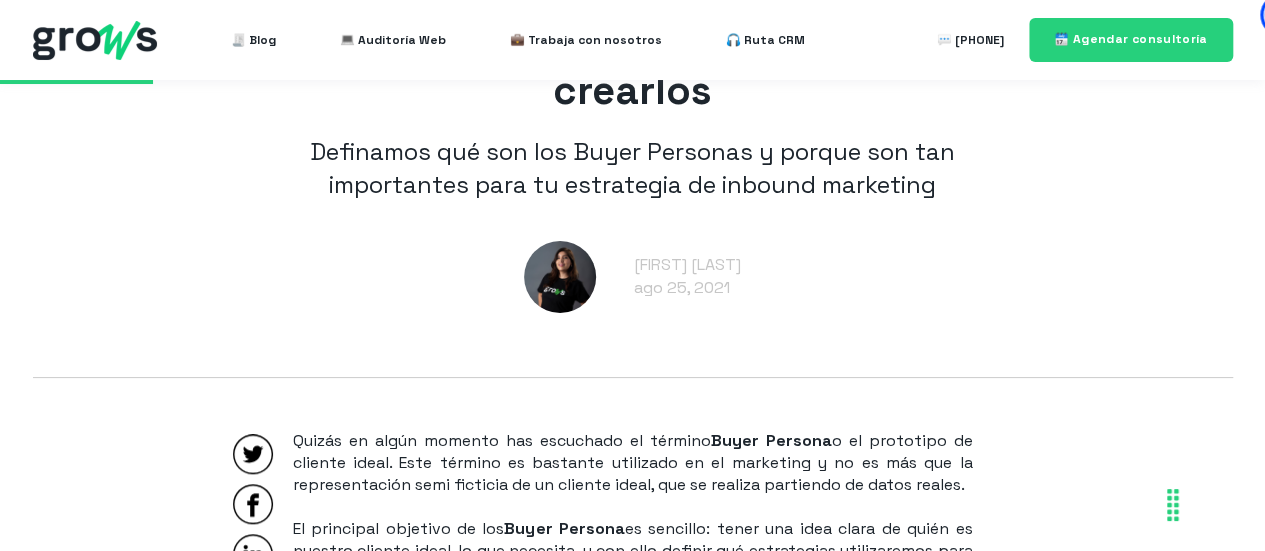 scroll, scrollTop: 622, scrollLeft: 0, axis: vertical 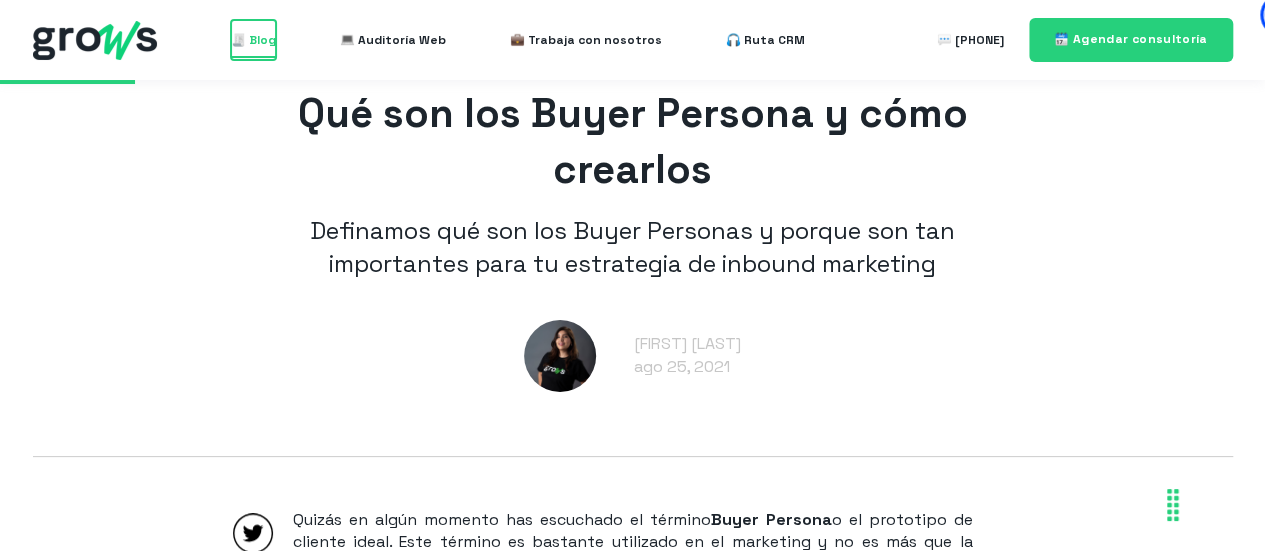 click on "🧾 Blog" at bounding box center [253, 40] 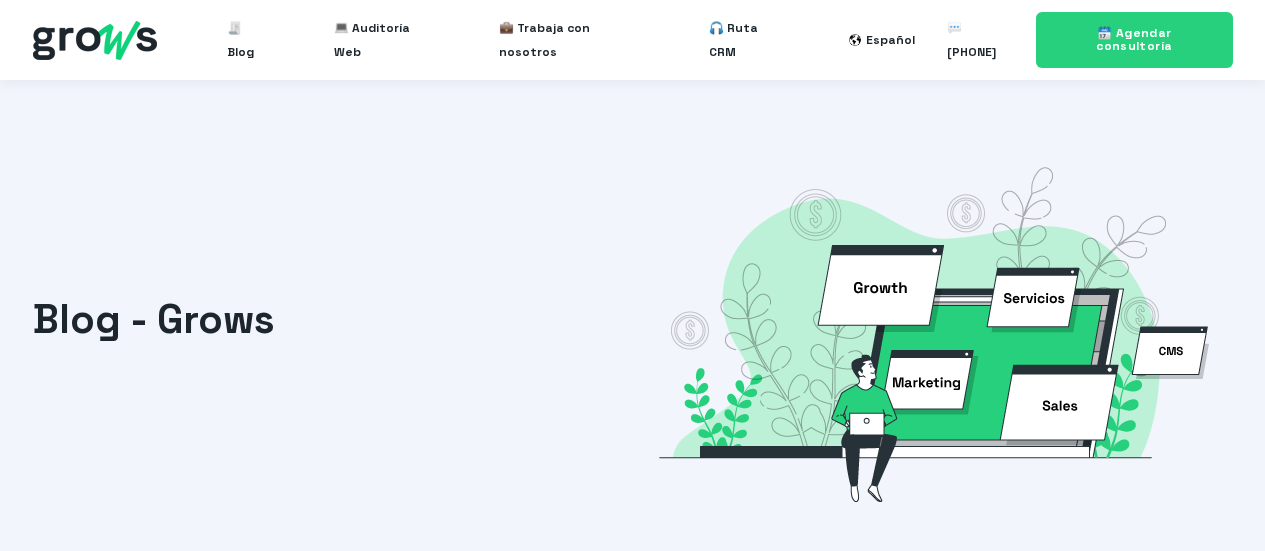 scroll, scrollTop: 0, scrollLeft: 0, axis: both 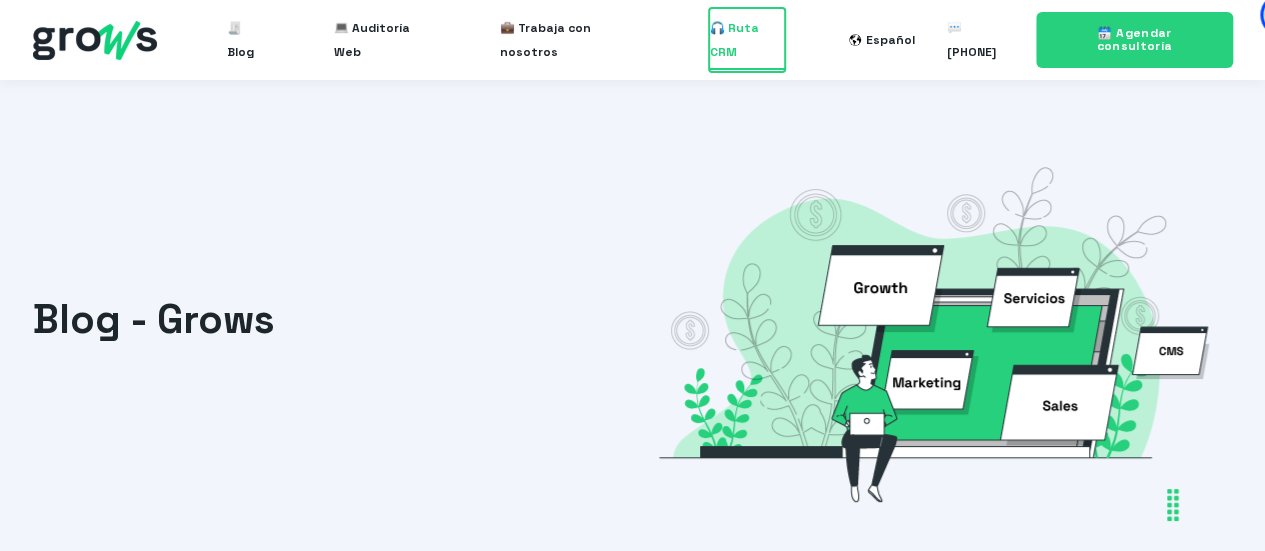 click on "🎧 Ruta CRM" at bounding box center [747, 40] 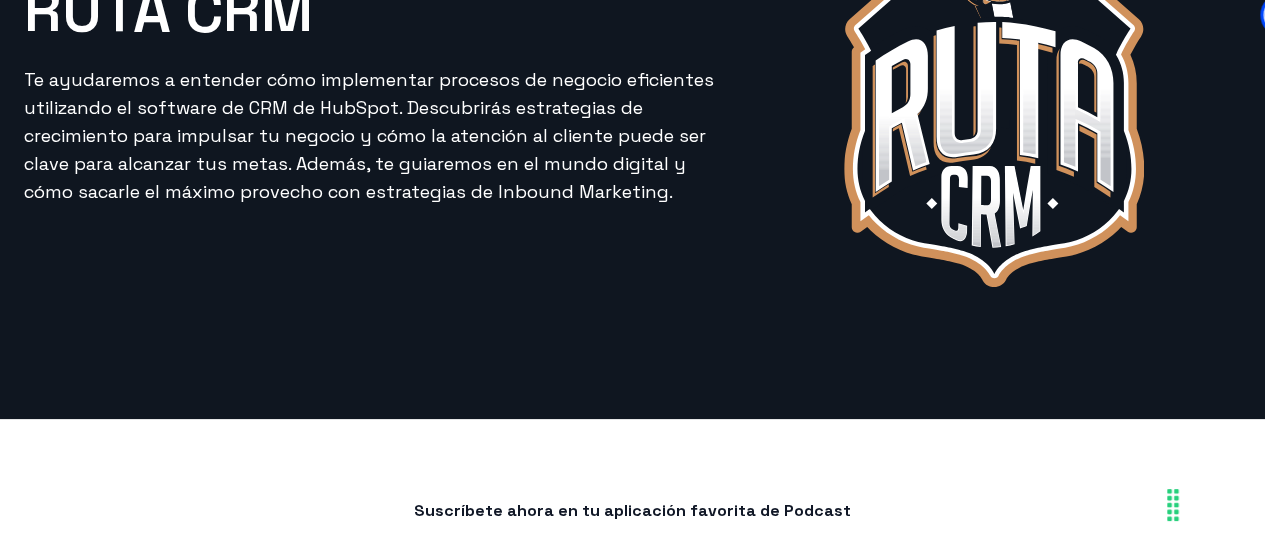 scroll, scrollTop: 0, scrollLeft: 0, axis: both 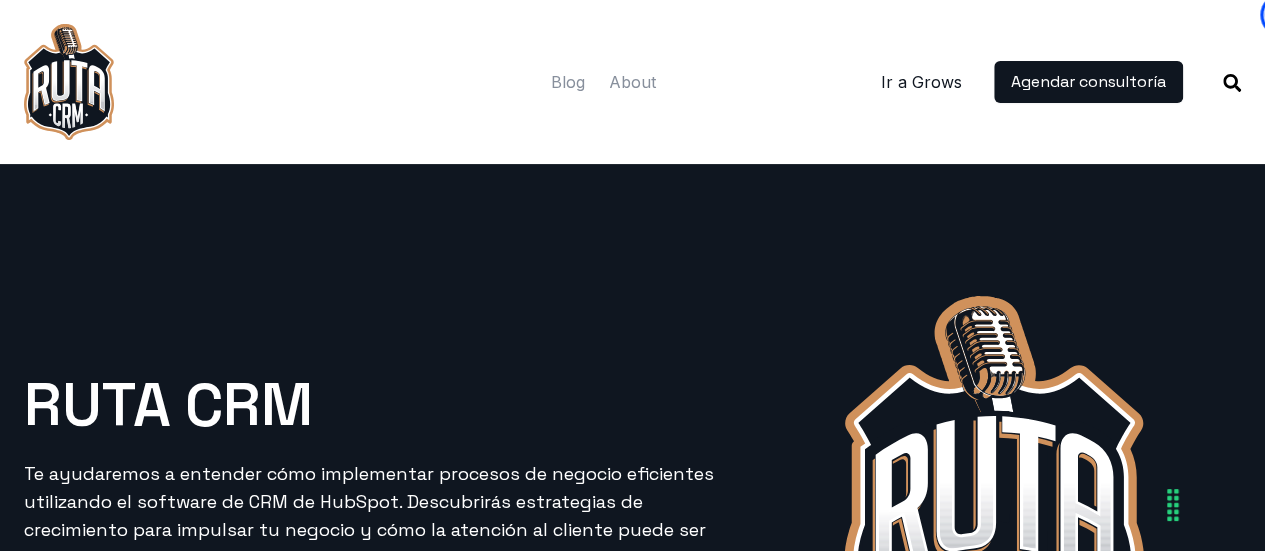 click on "Ir a Grows" at bounding box center [921, 82] 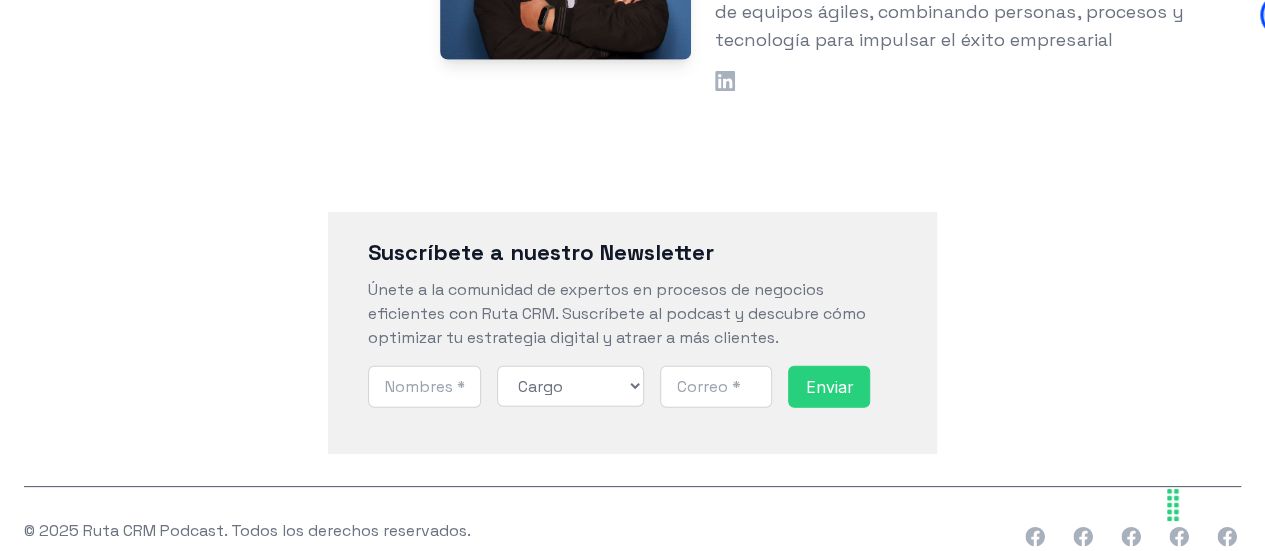 scroll, scrollTop: 2446, scrollLeft: 0, axis: vertical 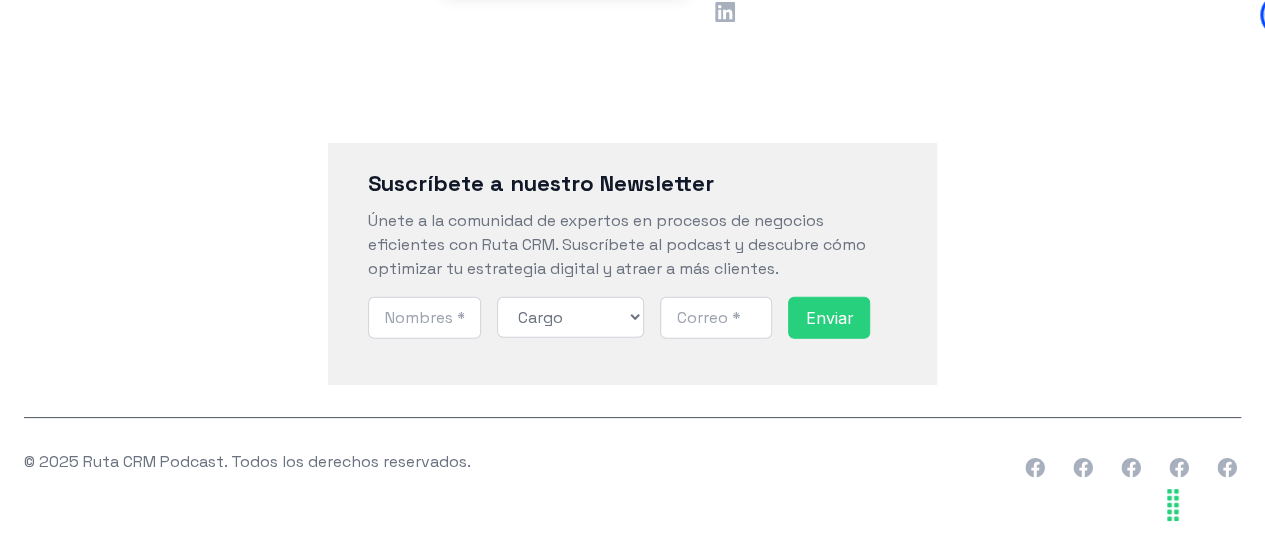 click on "Suscríbete a nuestro Newsletter
Únete a la comunidad de expertos en procesos de negocios eficientes con Ruta CRM. Suscríbete al podcast y descubre cómo optimizar tu estrategia digital y atraer a más clientes.
Nombre * ¿Cuál es tu rol? Cargo CEO / Director General Fundador / Dueño de Negocio Director de Marketing Gerente de Marketing Ejecutivo de Marketing Director Comercial Gerente Comercial Ejecutivo Comercial Director de Tecnología Gerente de Tecnología Ejecutivo de Tecnología Director de Atención al cliente Gerente de Atención al cliente Ejecutivo de Atención al cliente Project Manager Estudiante Correo electrónico * Enviar" at bounding box center [632, 264] 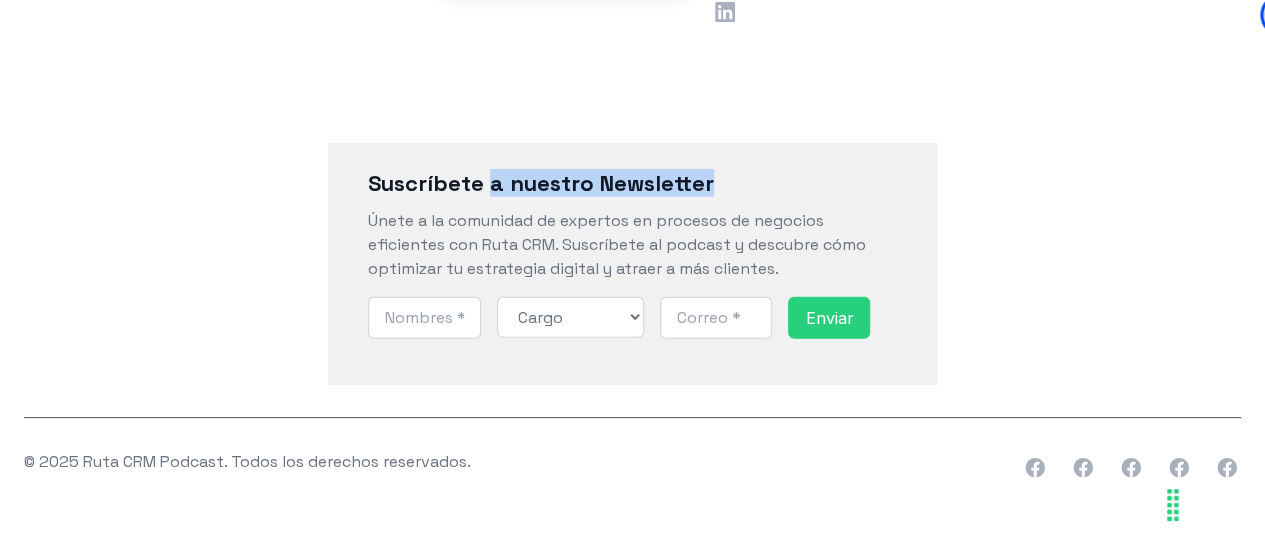 click on "Suscríbete a nuestro Newsletter
Únete a la comunidad de expertos en procesos de negocios eficientes con Ruta CRM. Suscríbete al podcast y descubre cómo optimizar tu estrategia digital y atraer a más clientes.
Nombre * ¿Cuál es tu rol? Cargo CEO / Director General Fundador / Dueño de Negocio Director de Marketing Gerente de Marketing Ejecutivo de Marketing Director Comercial Gerente Comercial Ejecutivo Comercial Director de Tecnología Gerente de Tecnología Ejecutivo de Tecnología Director de Atención al cliente Gerente de Atención al cliente Ejecutivo de Atención al cliente Project Manager Estudiante Correo electrónico * Enviar" at bounding box center (632, 264) 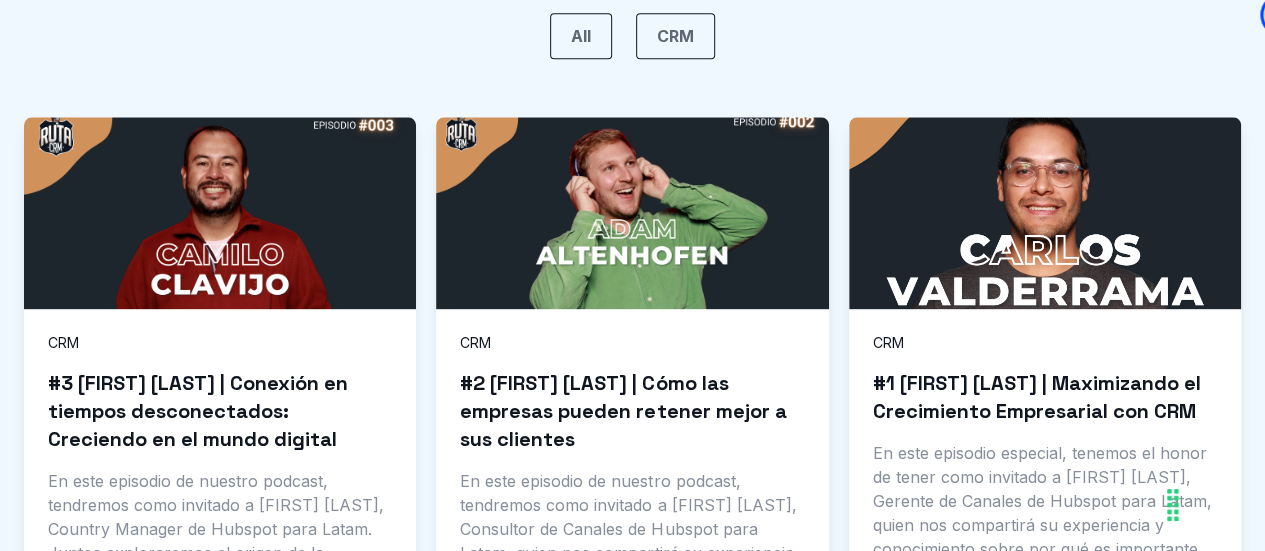 scroll, scrollTop: 1294, scrollLeft: 0, axis: vertical 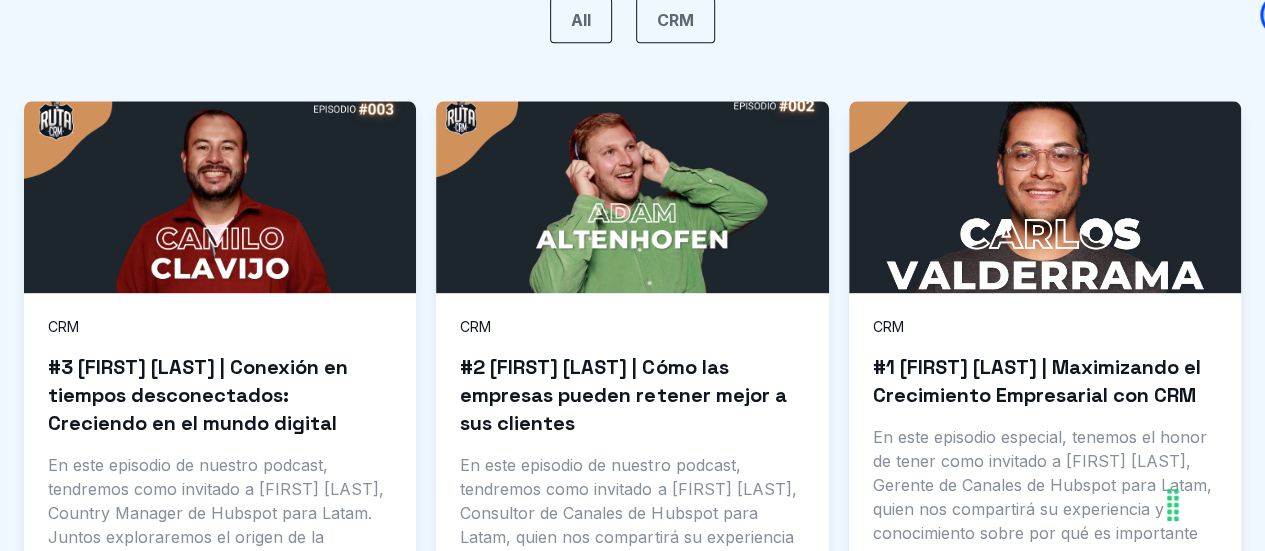 click on "#2 [FIRST] [LAST] | Cómo las empresas pueden retener mejor a sus clientes" at bounding box center [632, 395] 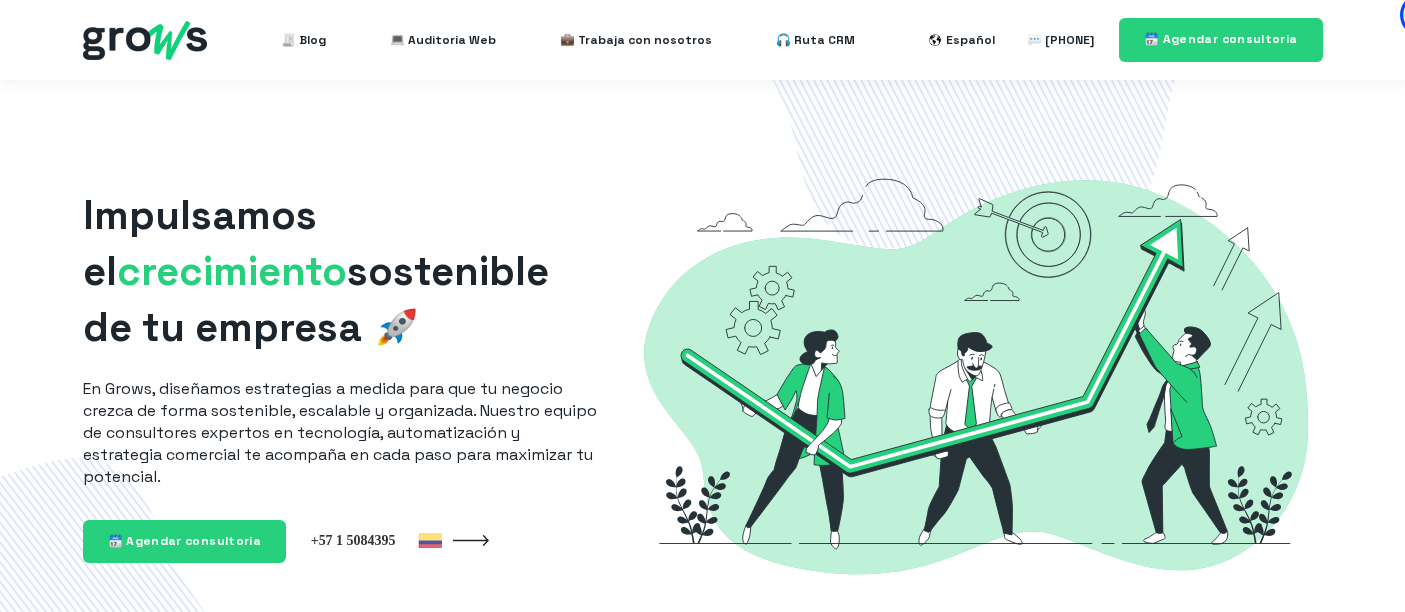 scroll, scrollTop: 0, scrollLeft: 0, axis: both 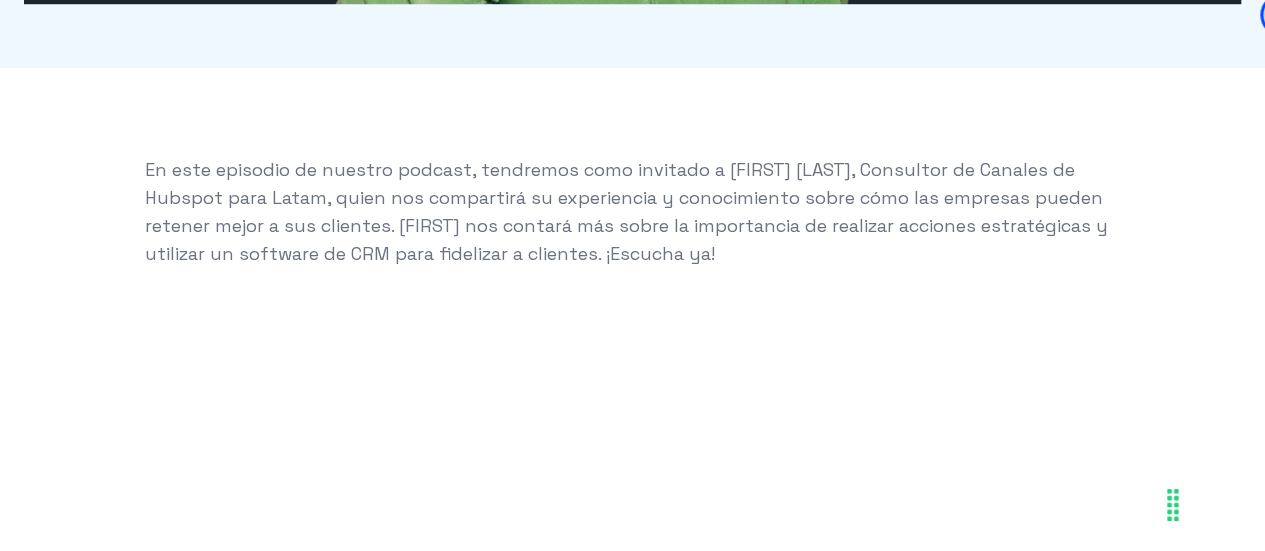click on "En este episodio de nuestro podcast, tendremos como invitado a [FIRST] [LAST], Consultor de Canales de Hubspot para Latam, quien nos compartirá su experiencia y conocimiento sobre cómo las empresas pueden retener mejor a sus clientes. [FIRST] nos contará más sobre la importancia de realizar acciones estratégicas y utilizar un software de CRM para fidelizar a clientes. ¡Escucha ya!" at bounding box center [633, 226] 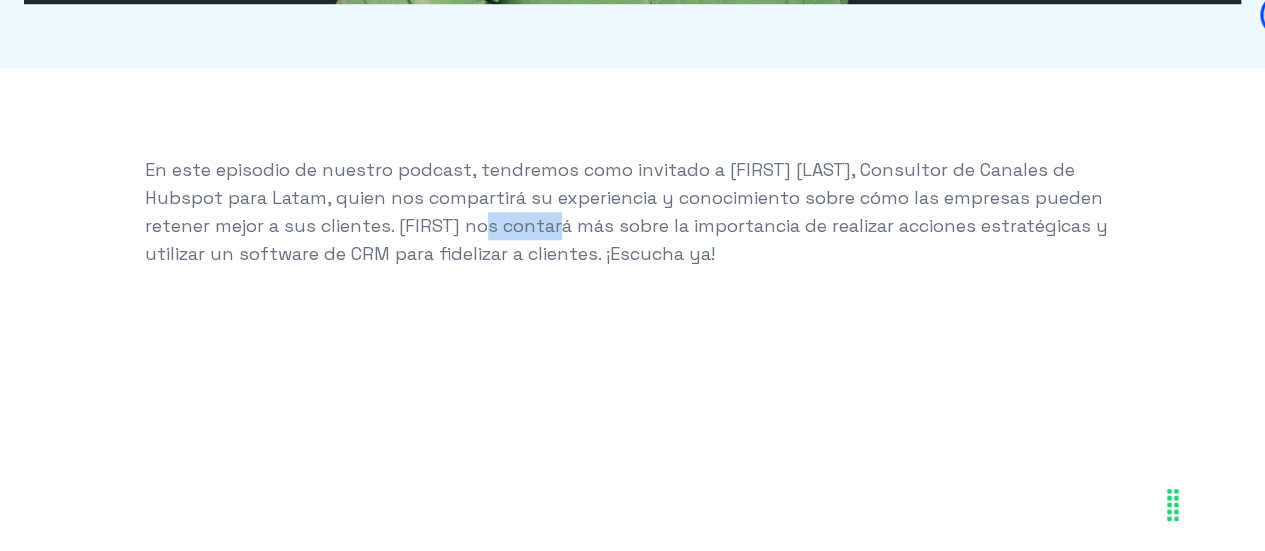 click on "En este episodio de nuestro podcast, tendremos como invitado a [FIRST] [LAST], Consultor de Canales de Hubspot para Latam, quien nos compartirá su experiencia y conocimiento sobre cómo las empresas pueden retener mejor a sus clientes. [FIRST] nos contará más sobre la importancia de realizar acciones estratégicas y utilizar un software de CRM para fidelizar a clientes. ¡Escucha ya!" at bounding box center [633, 226] 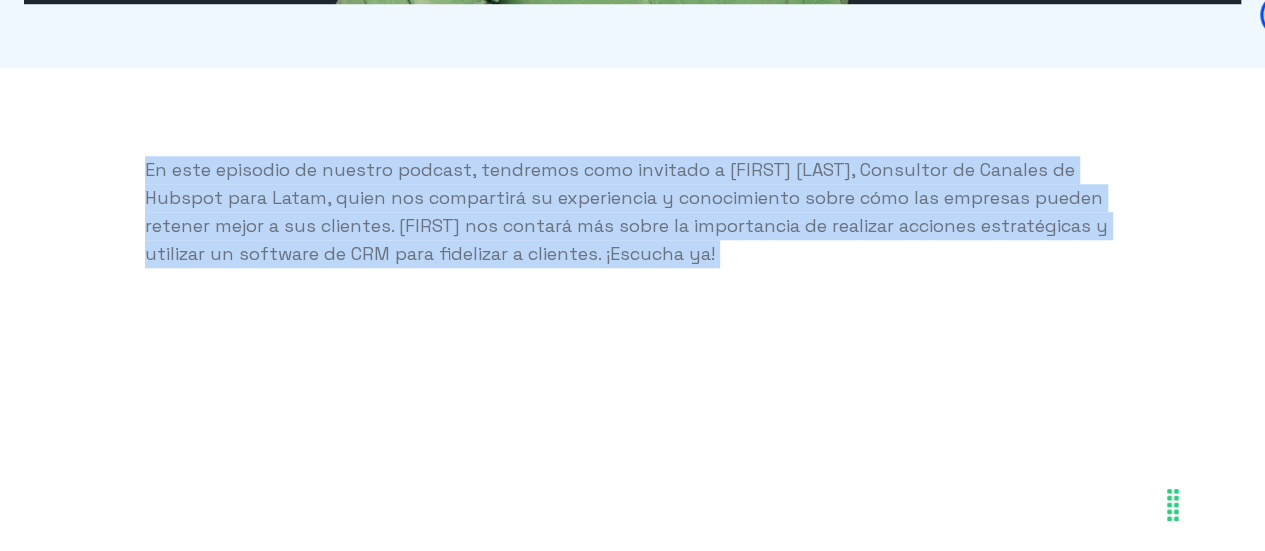 click on "En este episodio de nuestro podcast, tendremos como invitado a [FIRST] [LAST], Consultor de Canales de Hubspot para Latam, quien nos compartirá su experiencia y conocimiento sobre cómo las empresas pueden retener mejor a sus clientes. [FIRST] nos contará más sobre la importancia de realizar acciones estratégicas y utilizar un software de CRM para fidelizar a clientes. ¡Escucha ya!" at bounding box center (633, 226) 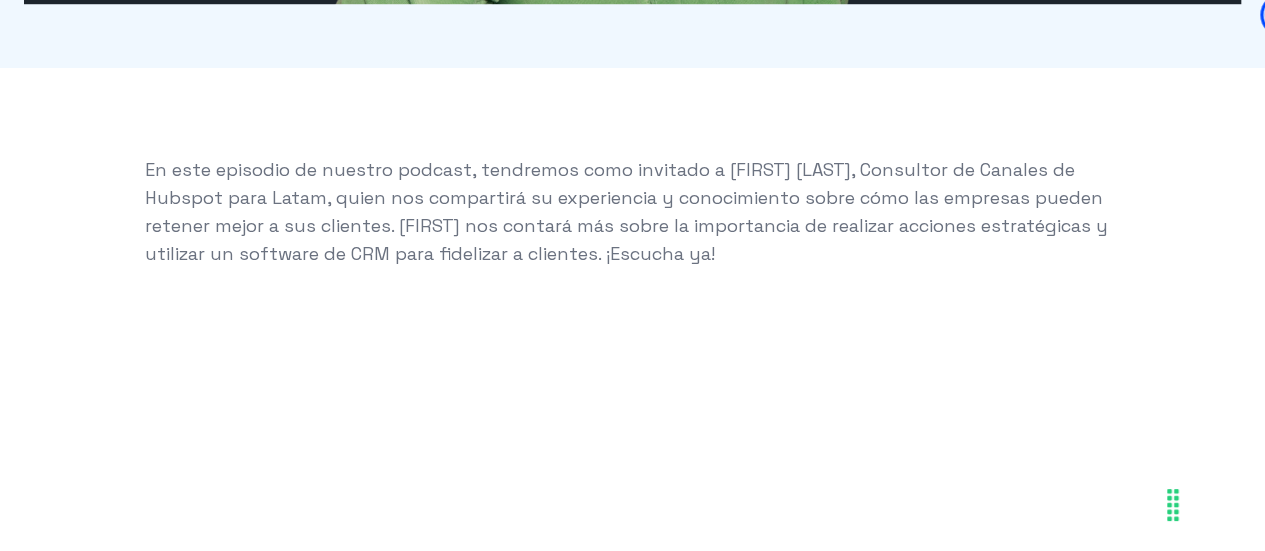 click on "En este episodio de nuestro podcast, tendremos como invitado a [FIRST] [LAST], Consultor de Canales de Hubspot para Latam, quien nos compartirá su experiencia y conocimiento sobre cómo las empresas pueden retener mejor a sus clientes. [FIRST] nos contará más sobre la importancia de realizar acciones estratégicas y utilizar un software de CRM para fidelizar a clientes. ¡Escucha ya!" at bounding box center (633, 226) 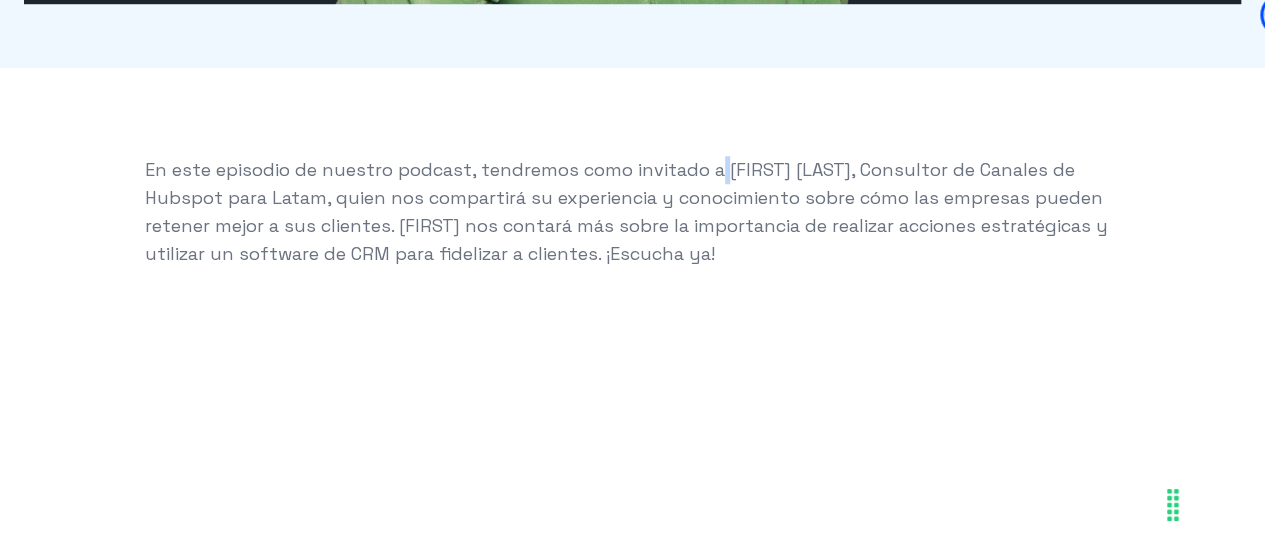 click on "En este episodio de nuestro podcast, tendremos como invitado a [FIRST] [LAST], Consultor de Canales de Hubspot para Latam, quien nos compartirá su experiencia y conocimiento sobre cómo las empresas pueden retener mejor a sus clientes. [FIRST] nos contará más sobre la importancia de realizar acciones estratégicas y utilizar un software de CRM para fidelizar a clientes. ¡Escucha ya!" at bounding box center [633, 226] 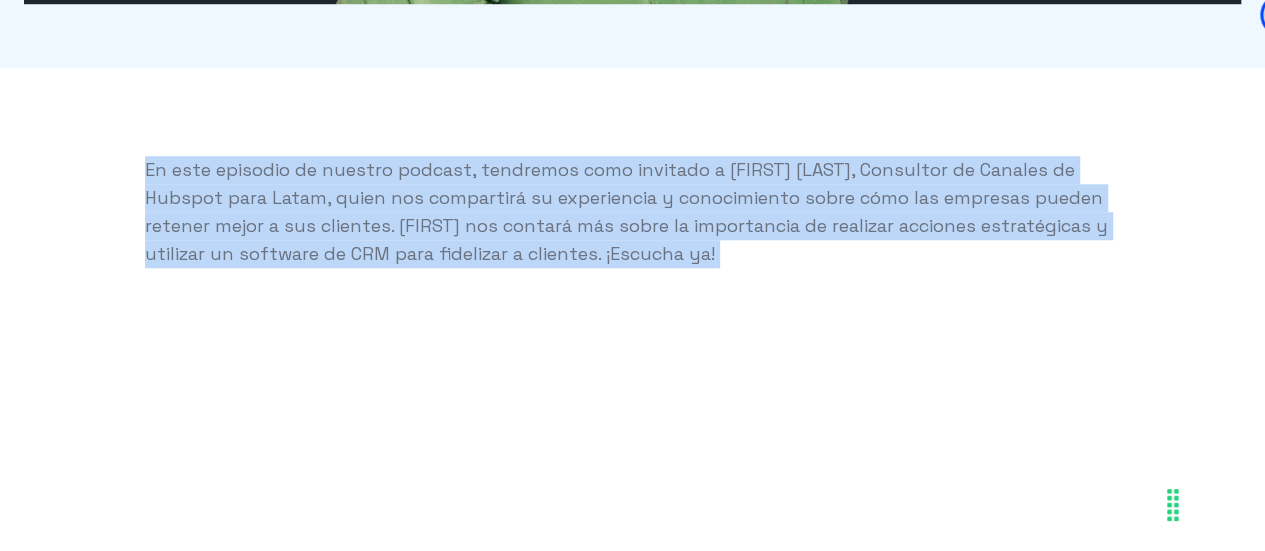 click on "En este episodio de nuestro podcast, tendremos como invitado a [FIRST] [LAST], Consultor de Canales de Hubspot para Latam, quien nos compartirá su experiencia y conocimiento sobre cómo las empresas pueden retener mejor a sus clientes. [FIRST] nos contará más sobre la importancia de realizar acciones estratégicas y utilizar un software de CRM para fidelizar a clientes. ¡Escucha ya!" at bounding box center (633, 226) 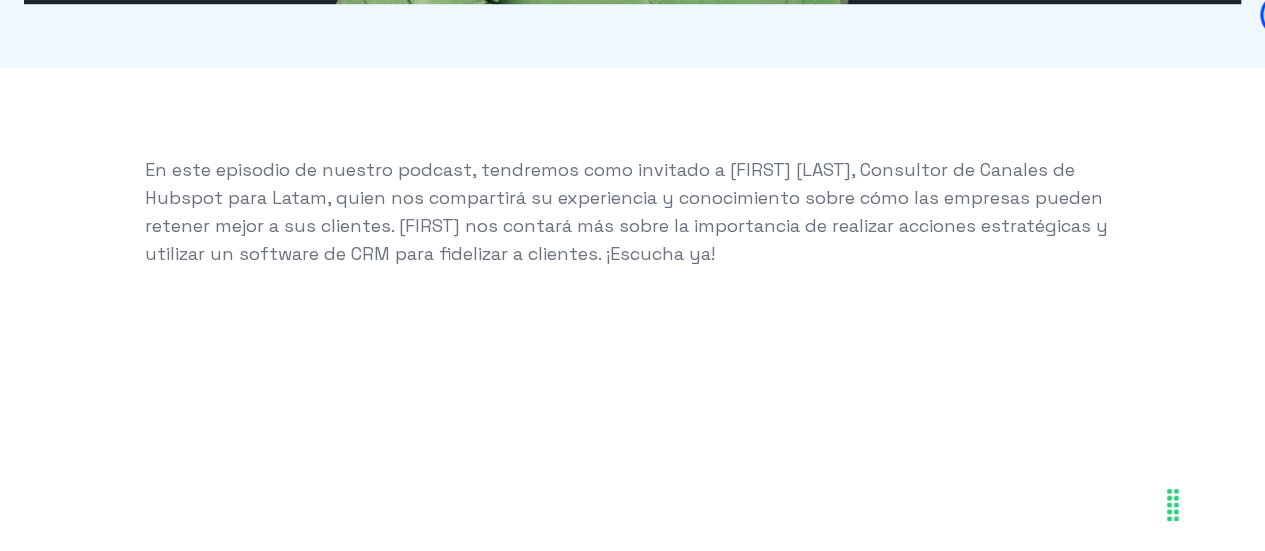 click on "En este episodio de nuestro podcast, tendremos como invitado a [FIRST] [LAST], Consultor de Canales de Hubspot para Latam, quien nos compartirá su experiencia y conocimiento sobre cómo las empresas pueden retener mejor a sus clientes. [FIRST] nos contará más sobre la importancia de realizar acciones estratégicas y utilizar un software de CRM para fidelizar a clientes. ¡Escucha ya!" at bounding box center (633, 226) 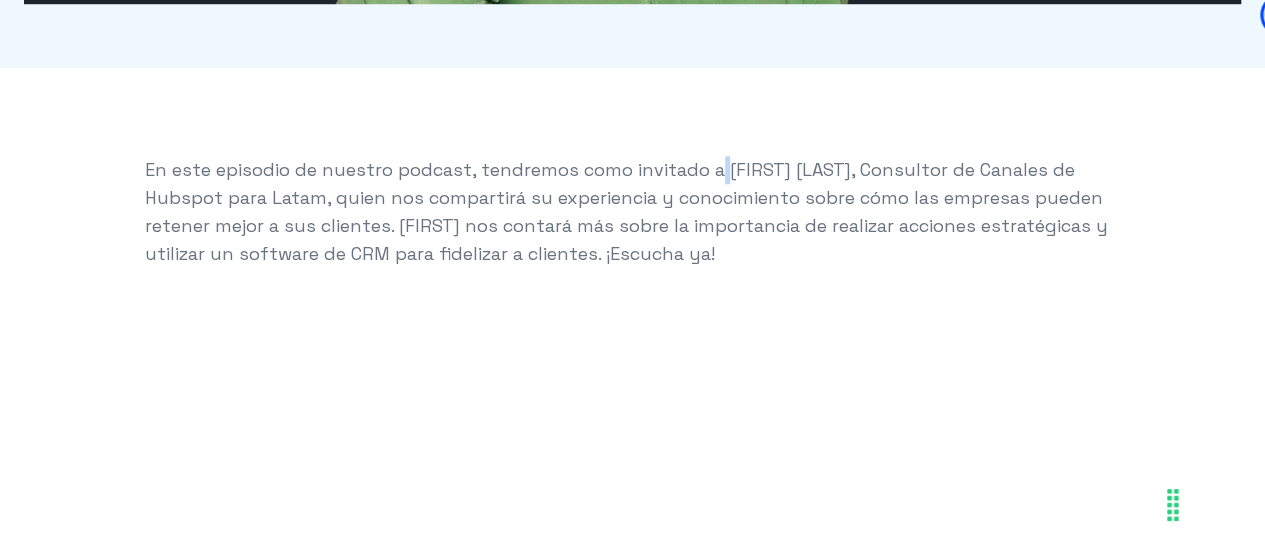 click on "En este episodio de nuestro podcast, tendremos como invitado a [FIRST] [LAST], Consultor de Canales de Hubspot para Latam, quien nos compartirá su experiencia y conocimiento sobre cómo las empresas pueden retener mejor a sus clientes. [FIRST] nos contará más sobre la importancia de realizar acciones estratégicas y utilizar un software de CRM para fidelizar a clientes. ¡Escucha ya!" at bounding box center (633, 226) 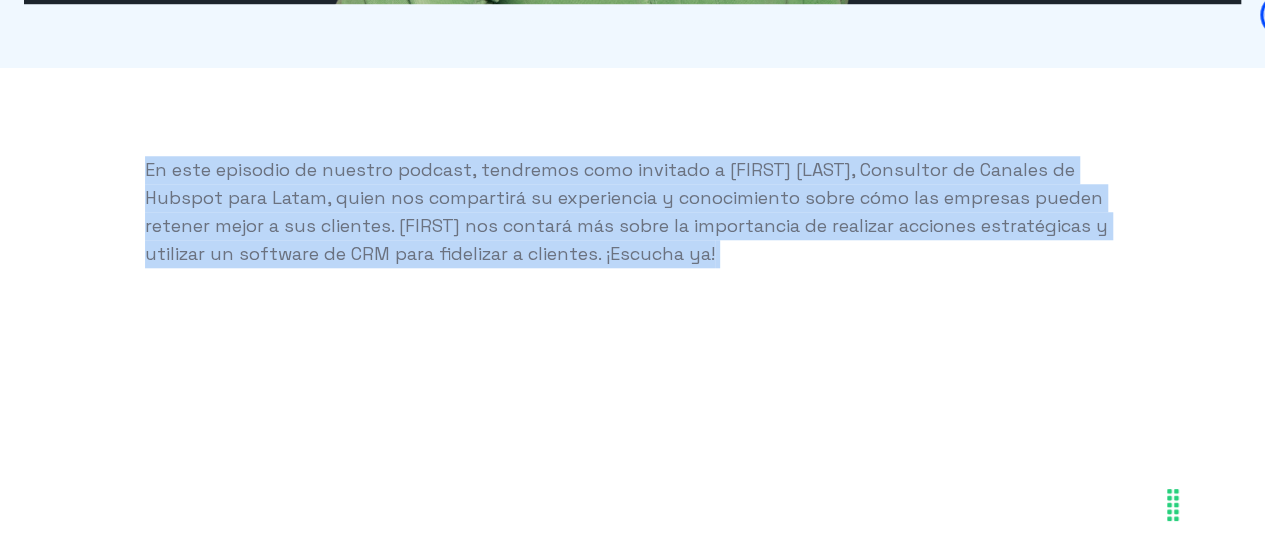 click on "En este episodio de nuestro podcast, tendremos como invitado a [FIRST] [LAST], Consultor de Canales de Hubspot para Latam, quien nos compartirá su experiencia y conocimiento sobre cómo las empresas pueden retener mejor a sus clientes. [FIRST] nos contará más sobre la importancia de realizar acciones estratégicas y utilizar un software de CRM para fidelizar a clientes. ¡Escucha ya!" at bounding box center [633, 226] 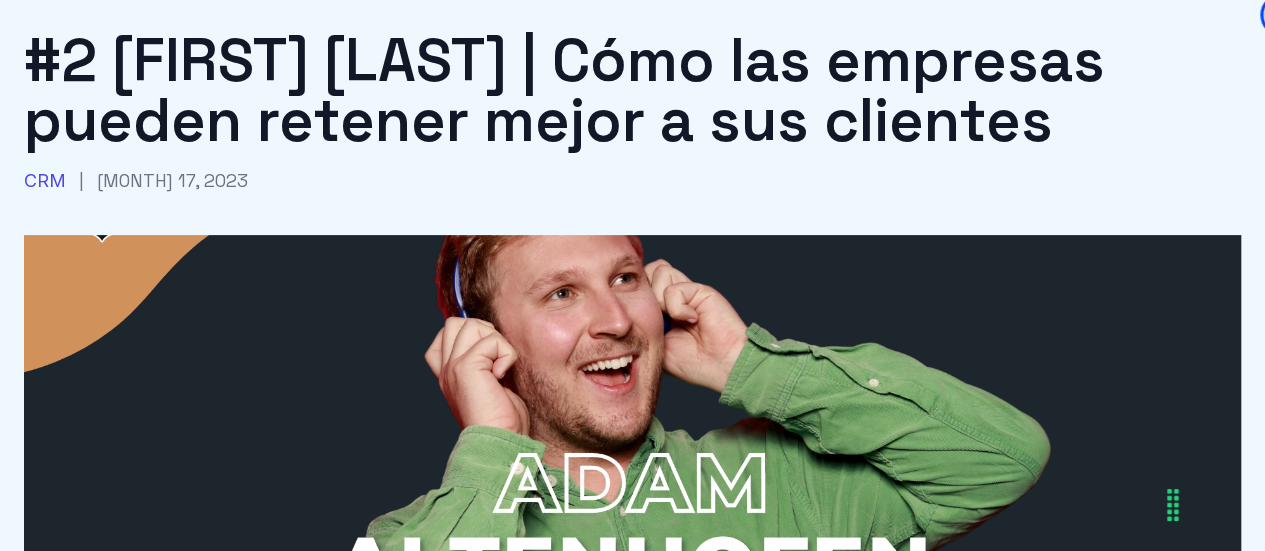 scroll, scrollTop: 202, scrollLeft: 0, axis: vertical 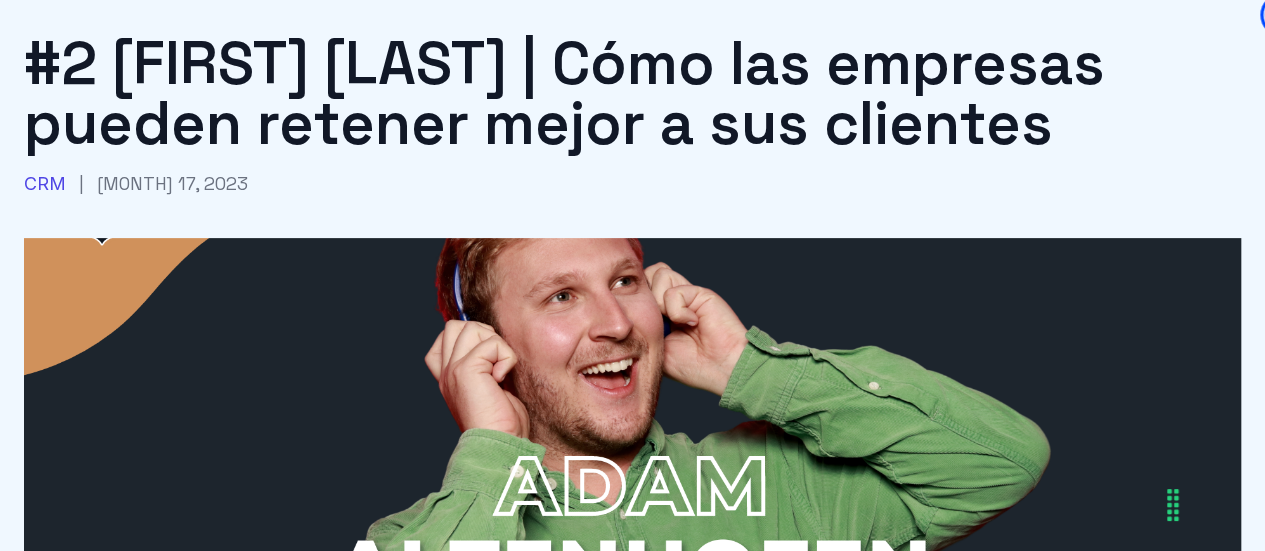 click at bounding box center (632, 438) 